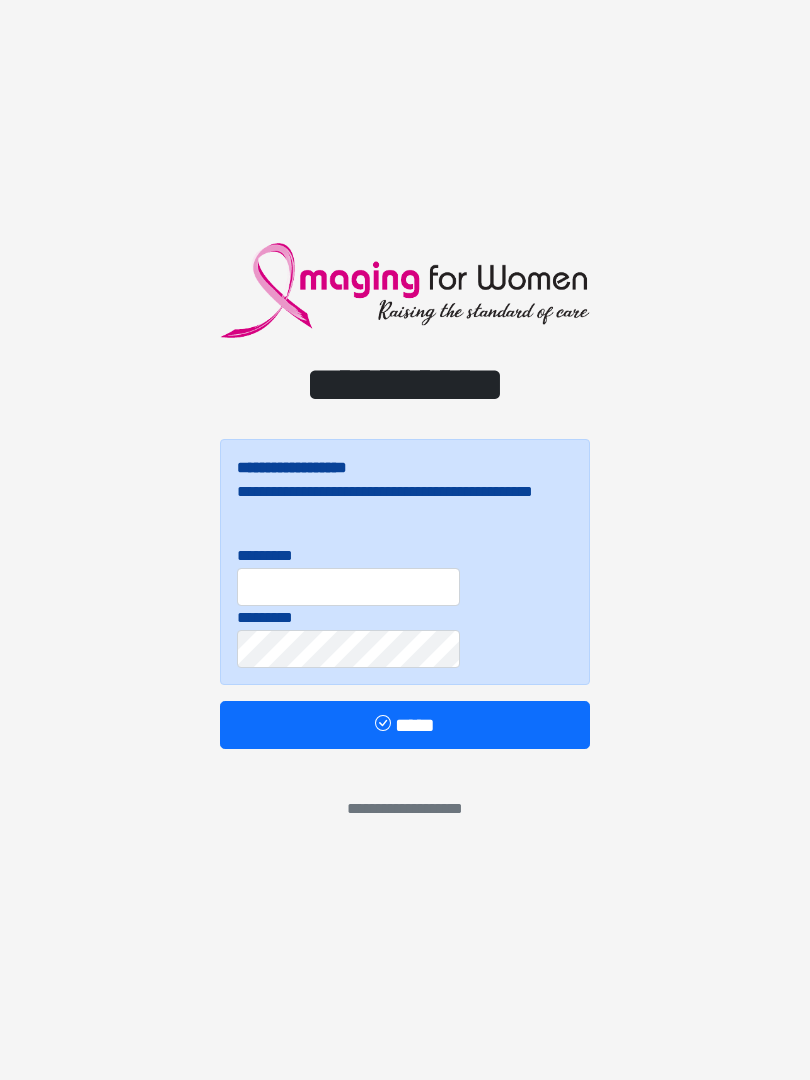 scroll, scrollTop: 0, scrollLeft: 0, axis: both 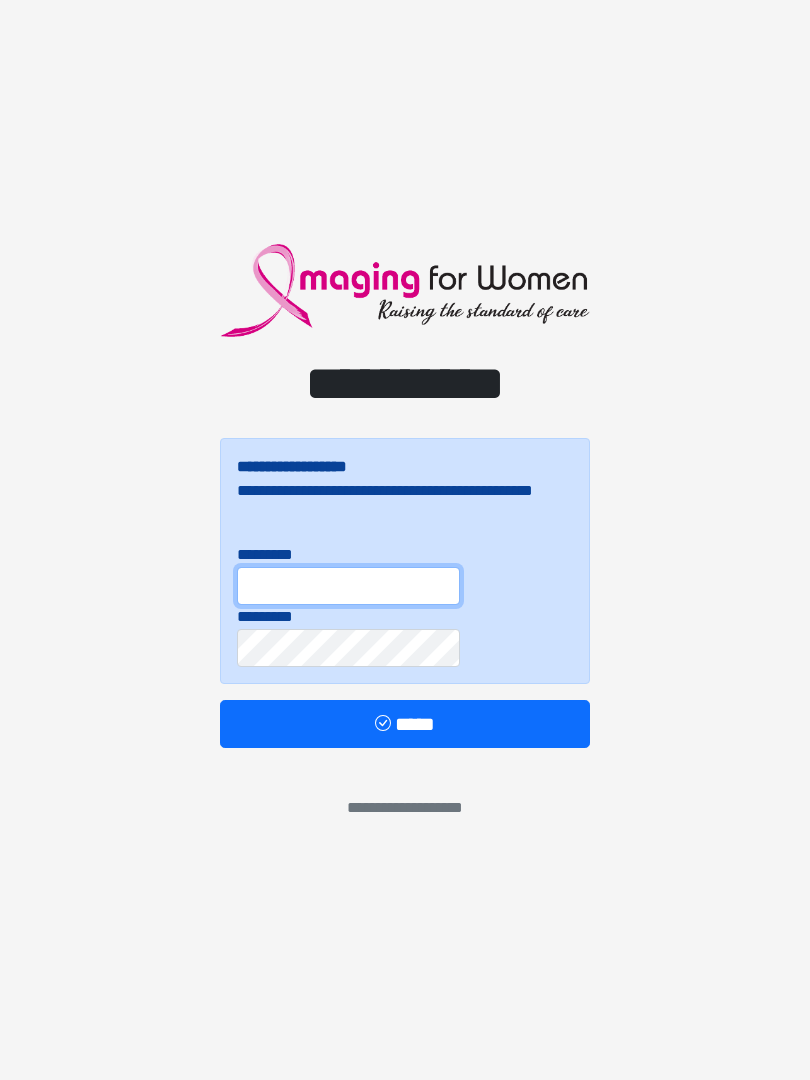 click on "*********" at bounding box center (348, 586) 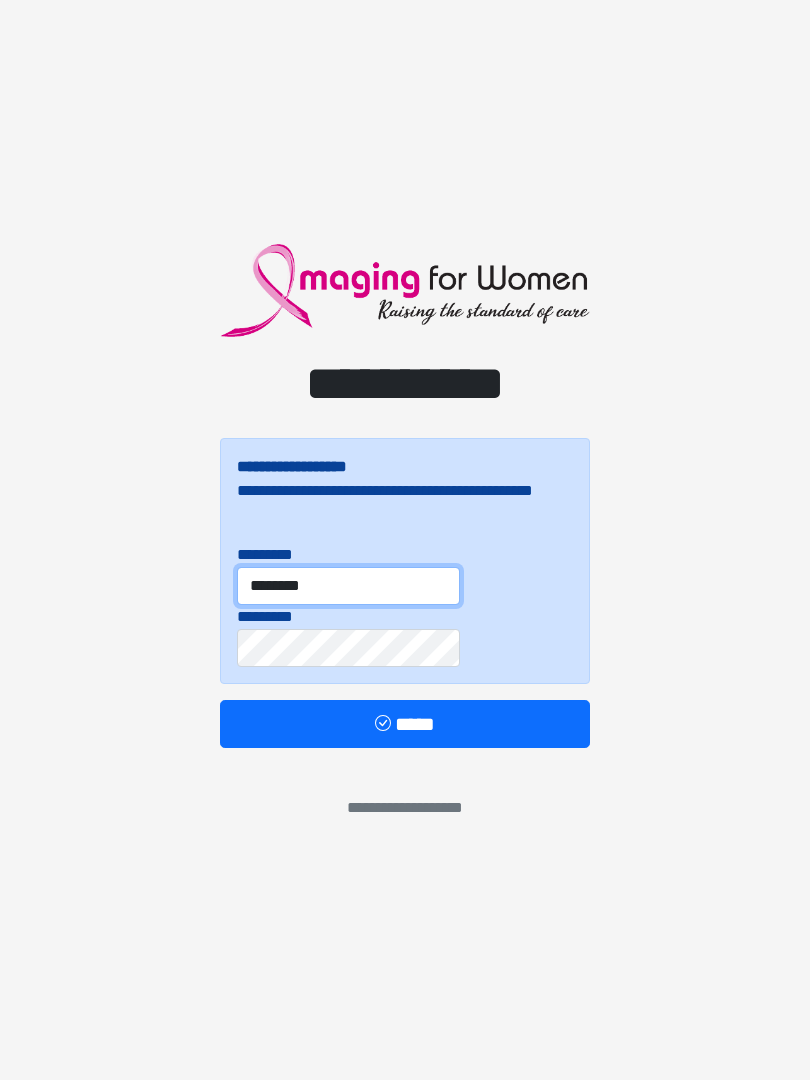type on "********" 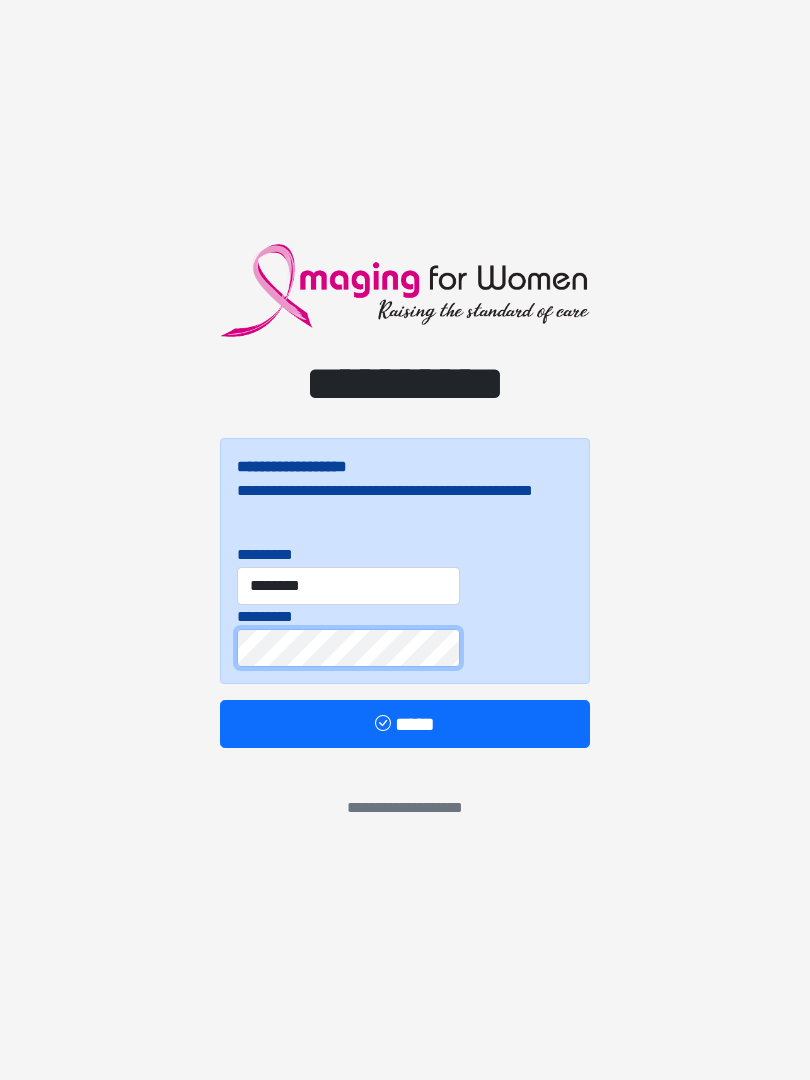 click on "*****" at bounding box center (405, 724) 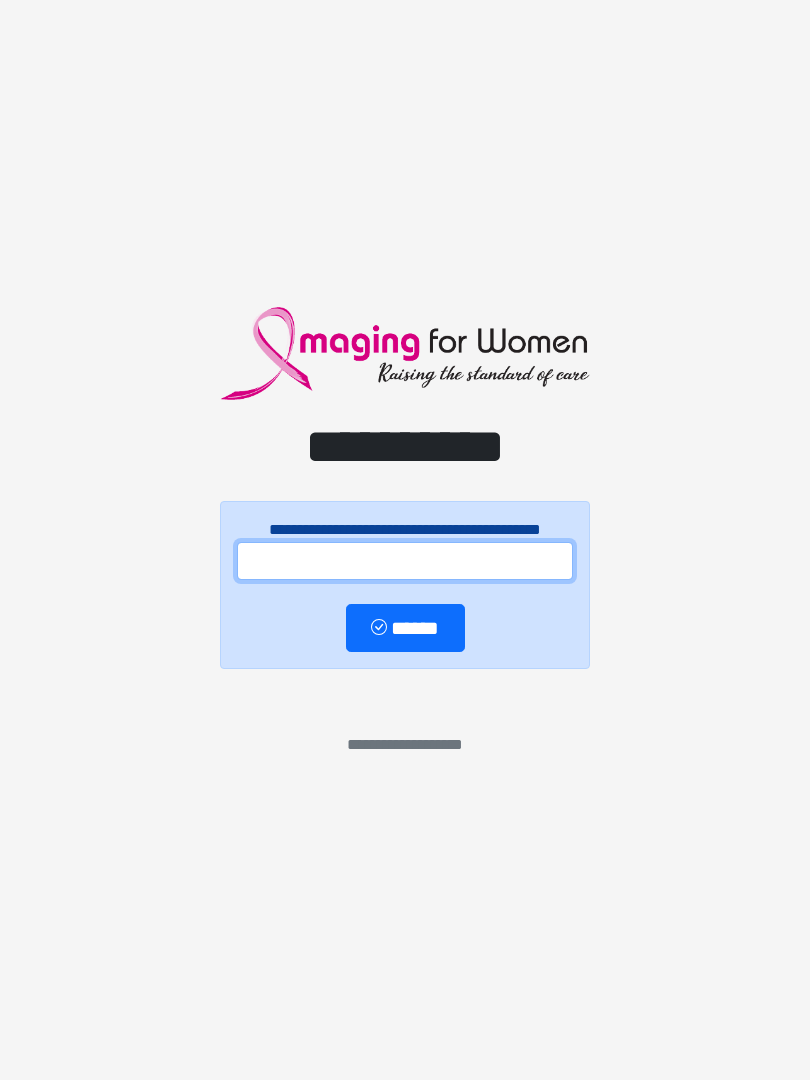 click at bounding box center (405, 561) 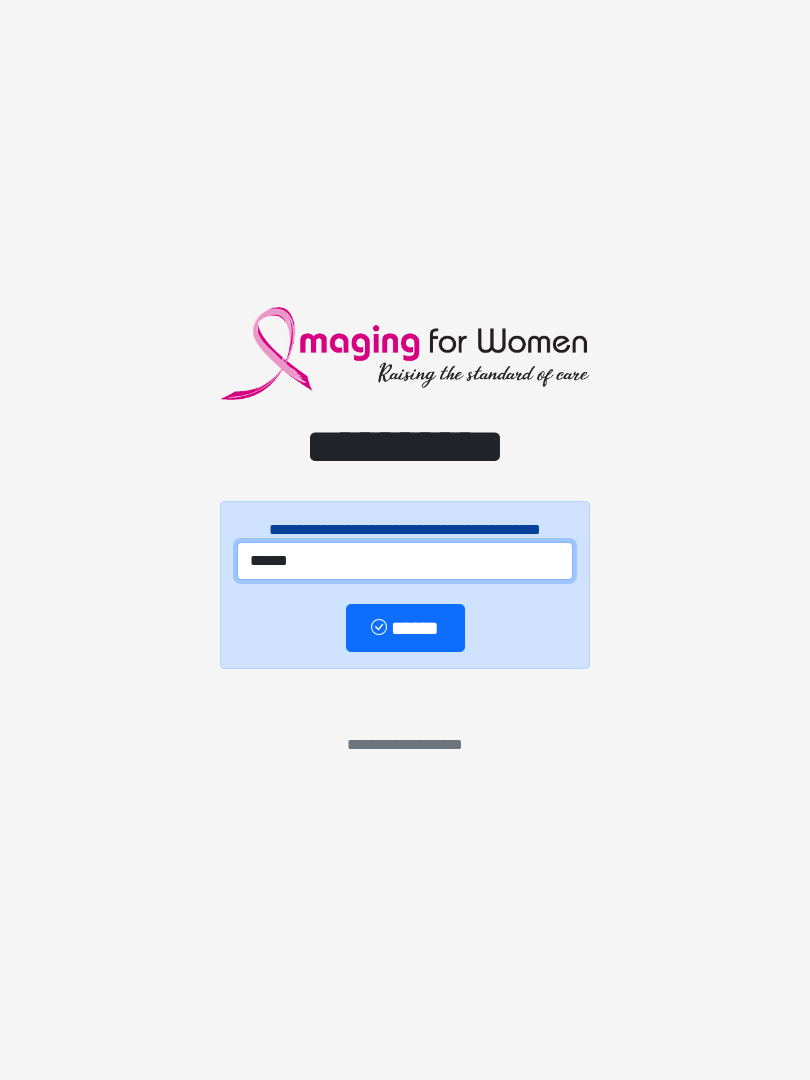 type on "******" 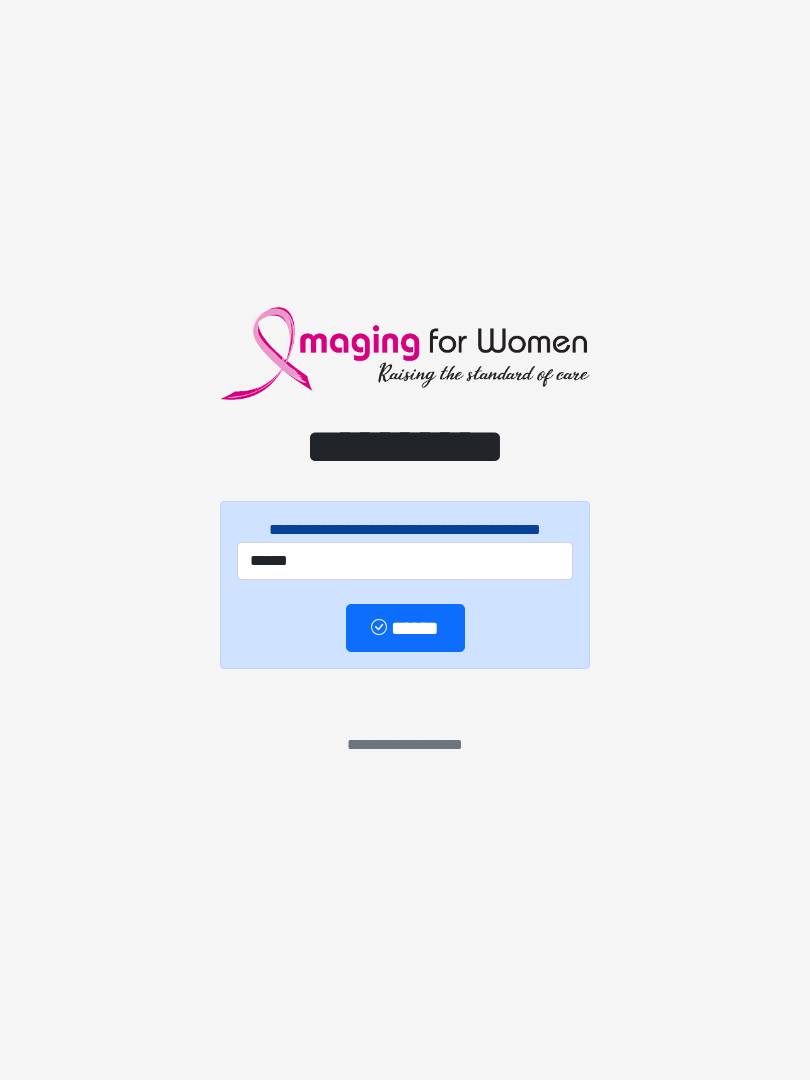 click on "******" at bounding box center (405, 628) 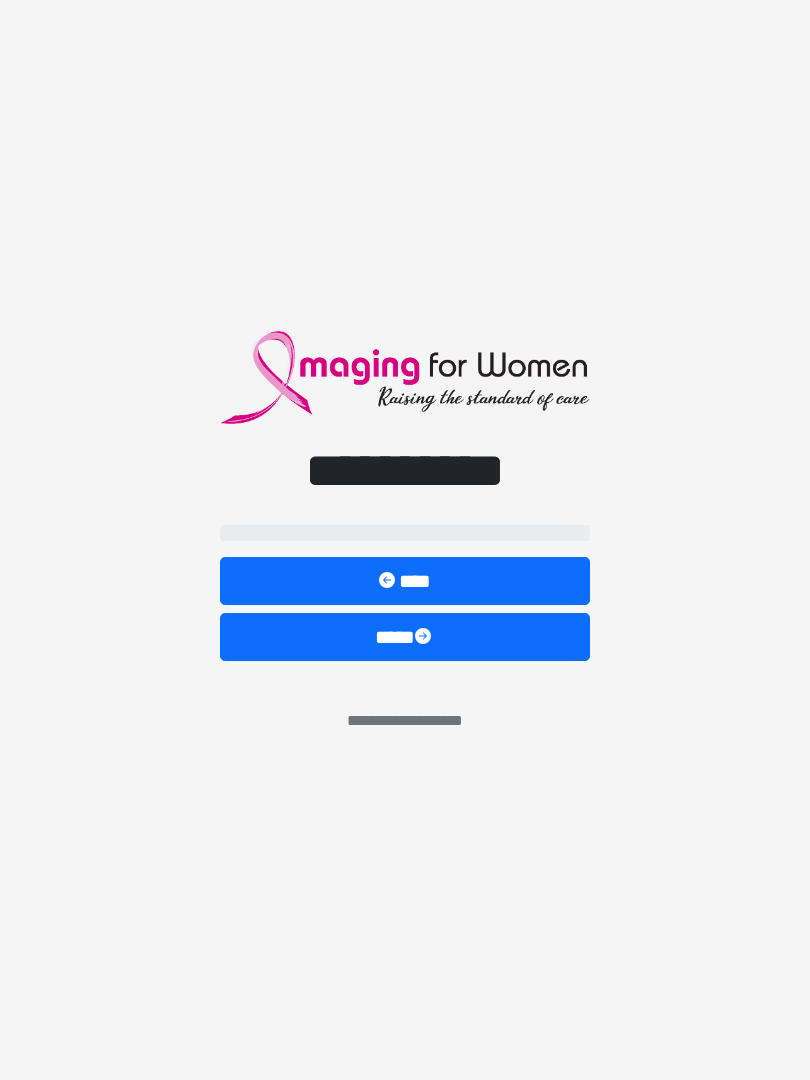 select on "**" 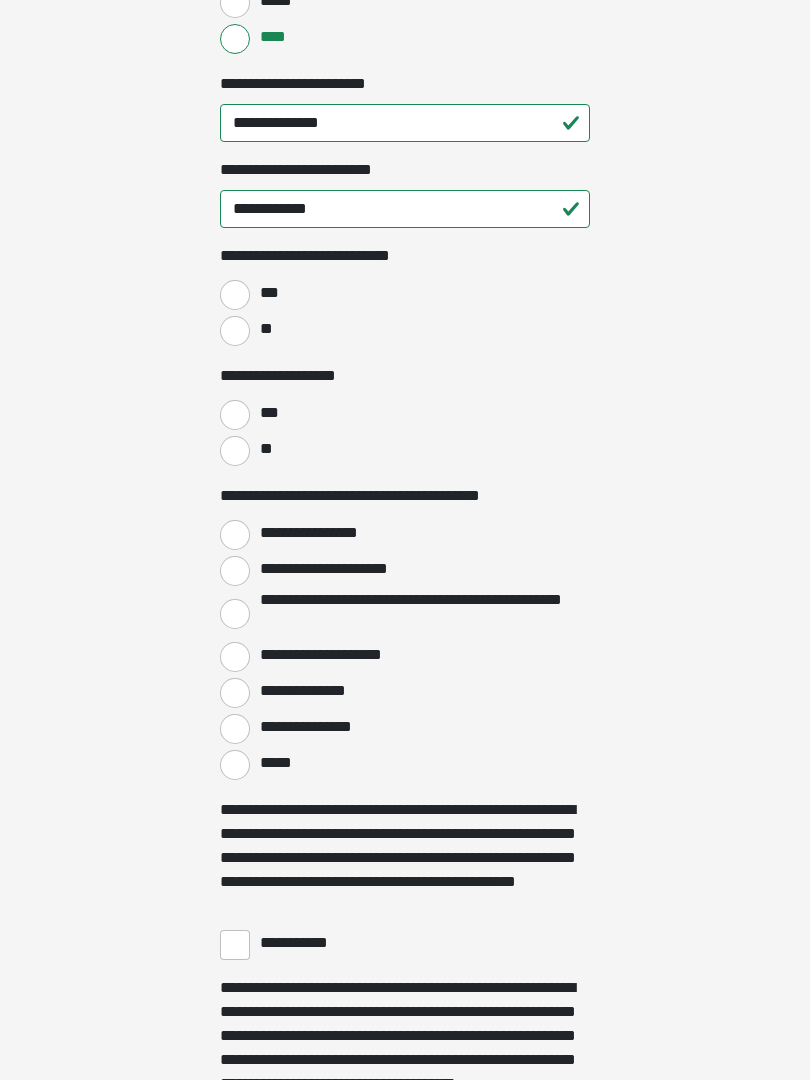 scroll, scrollTop: 2920, scrollLeft: 0, axis: vertical 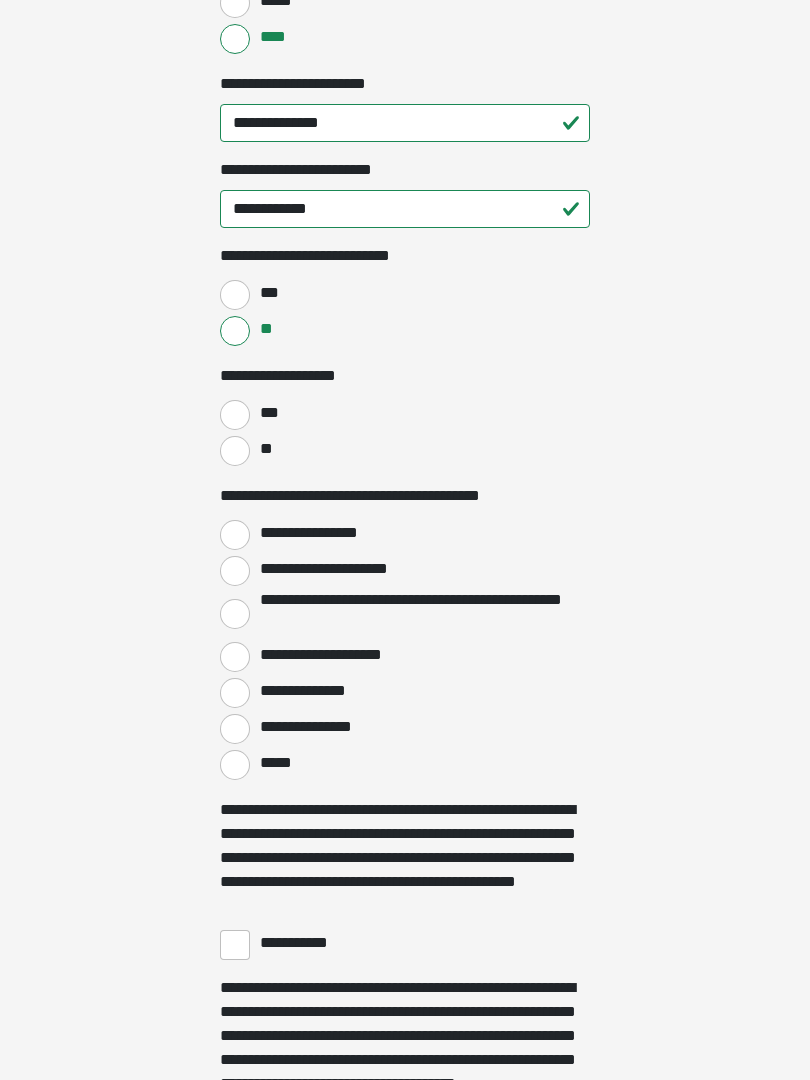 click on "**" at bounding box center (235, 451) 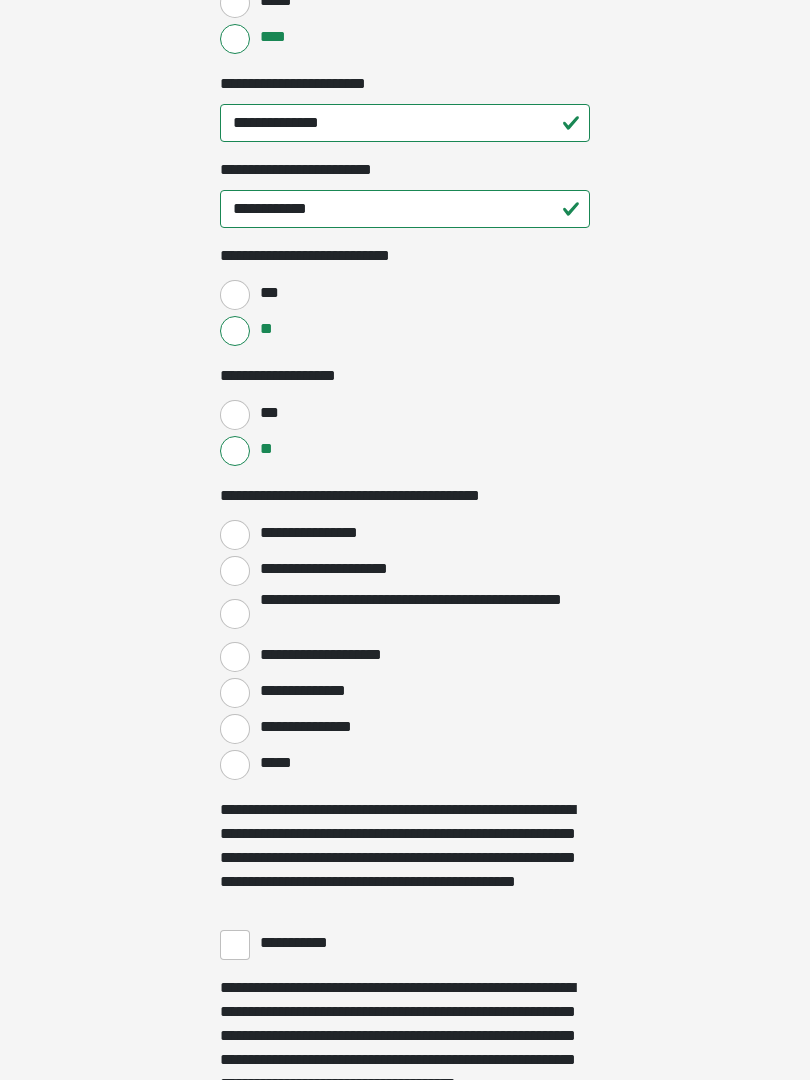 click on "**********" at bounding box center (235, 535) 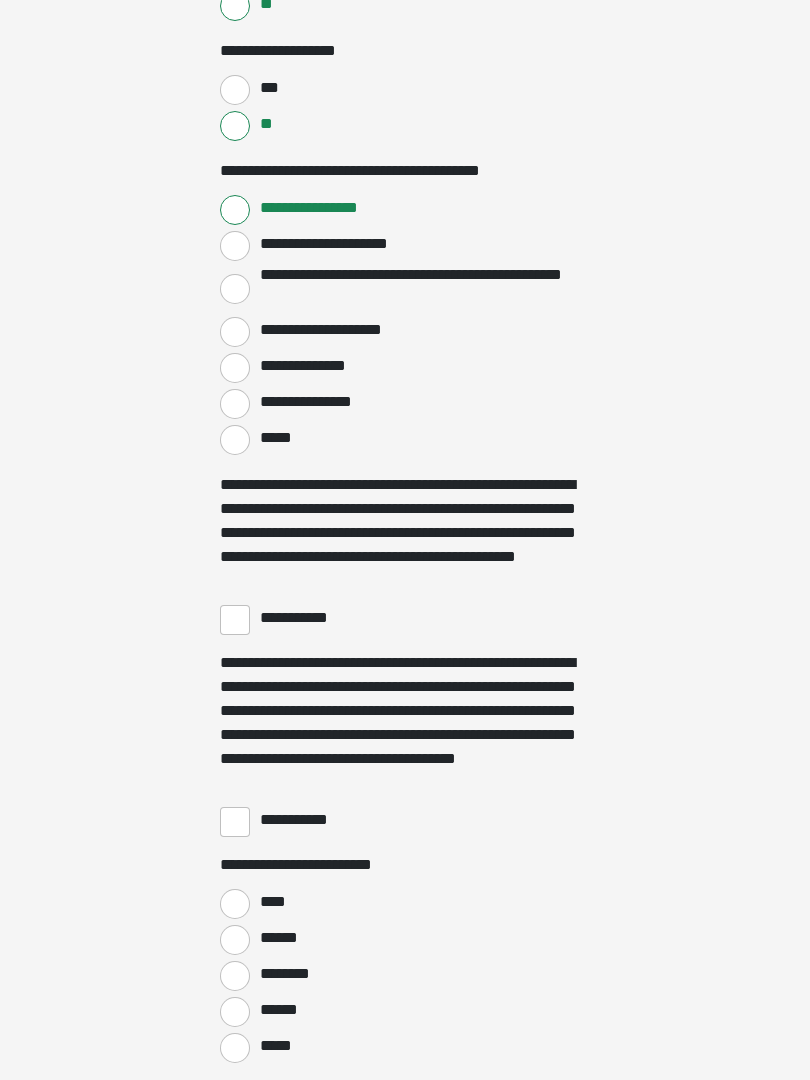 click on "**********" at bounding box center (235, 621) 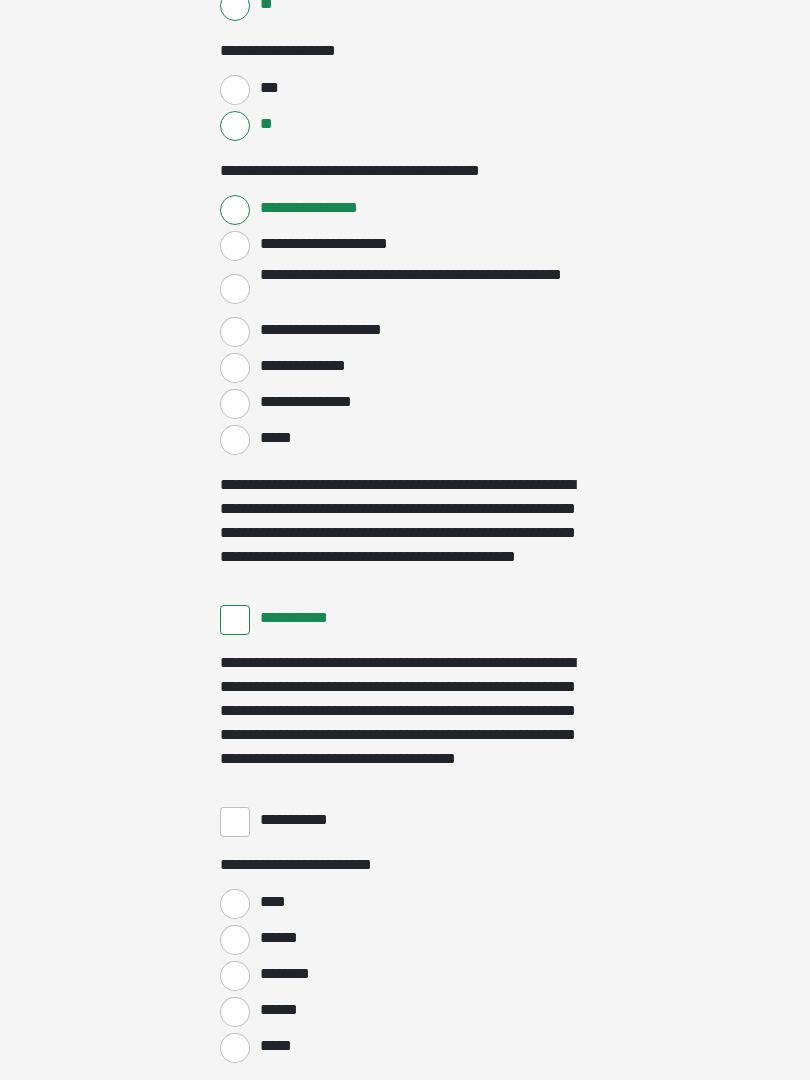 click on "**********" at bounding box center [235, 822] 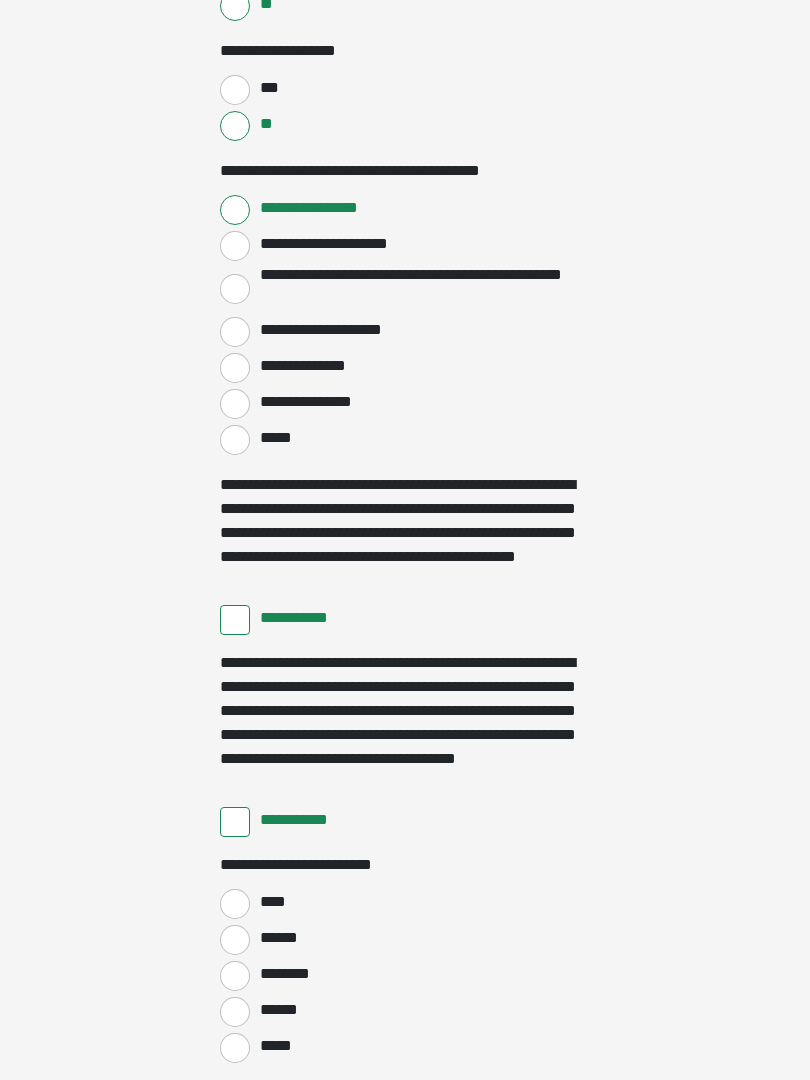 click on "****" at bounding box center [235, 904] 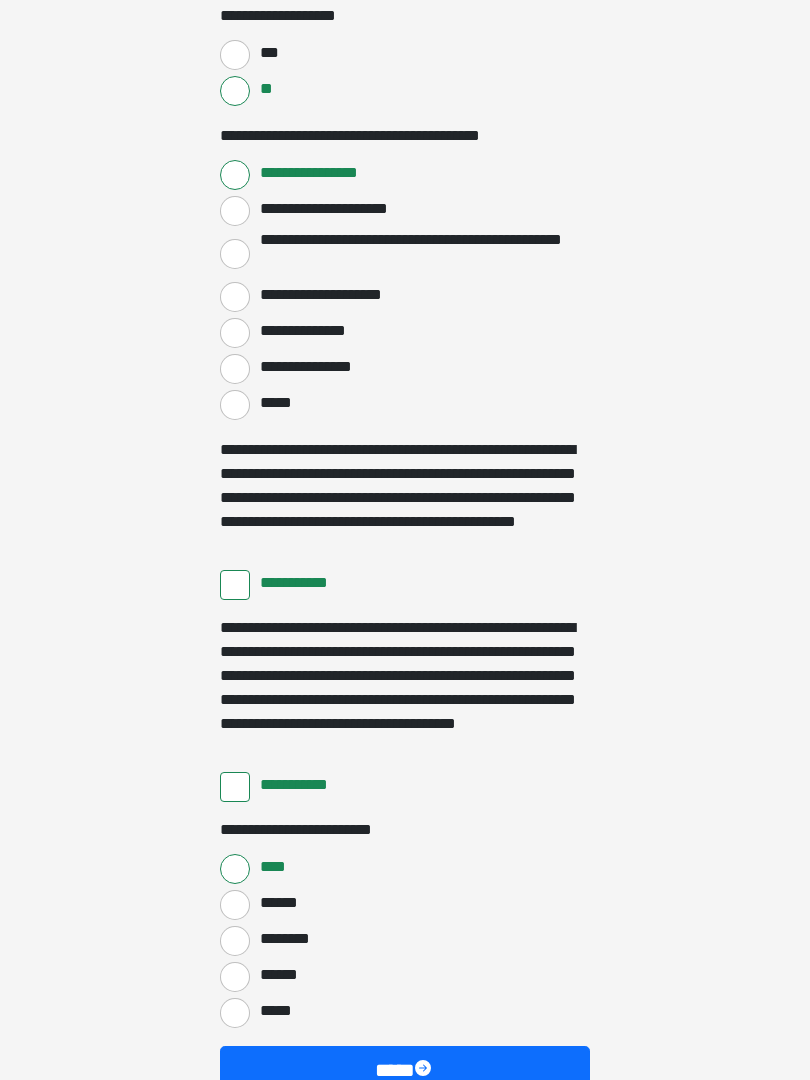 scroll, scrollTop: 3397, scrollLeft: 0, axis: vertical 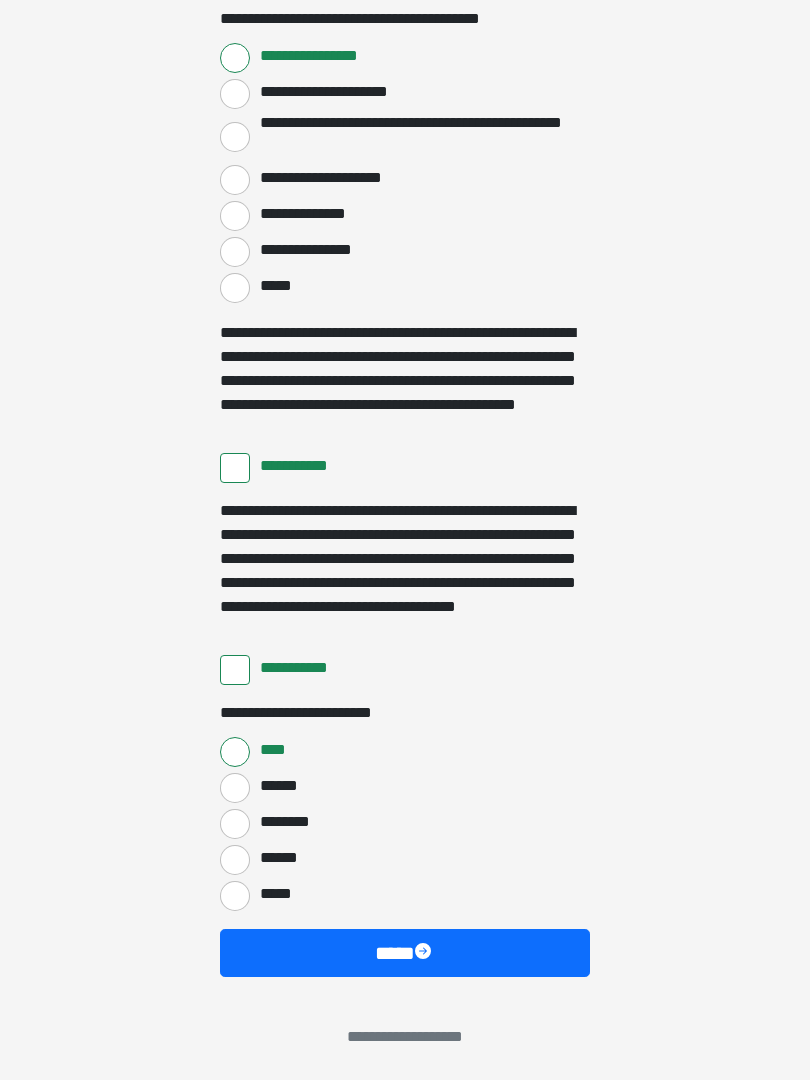click on "****" at bounding box center (405, 953) 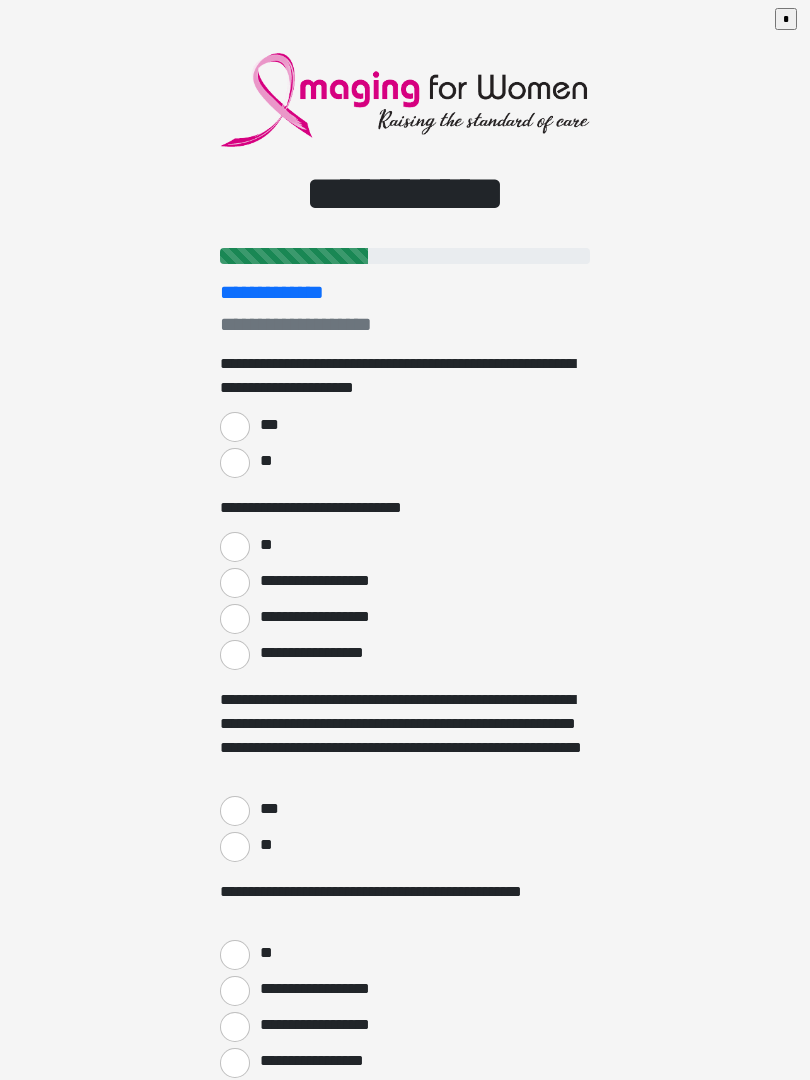 scroll, scrollTop: 0, scrollLeft: 0, axis: both 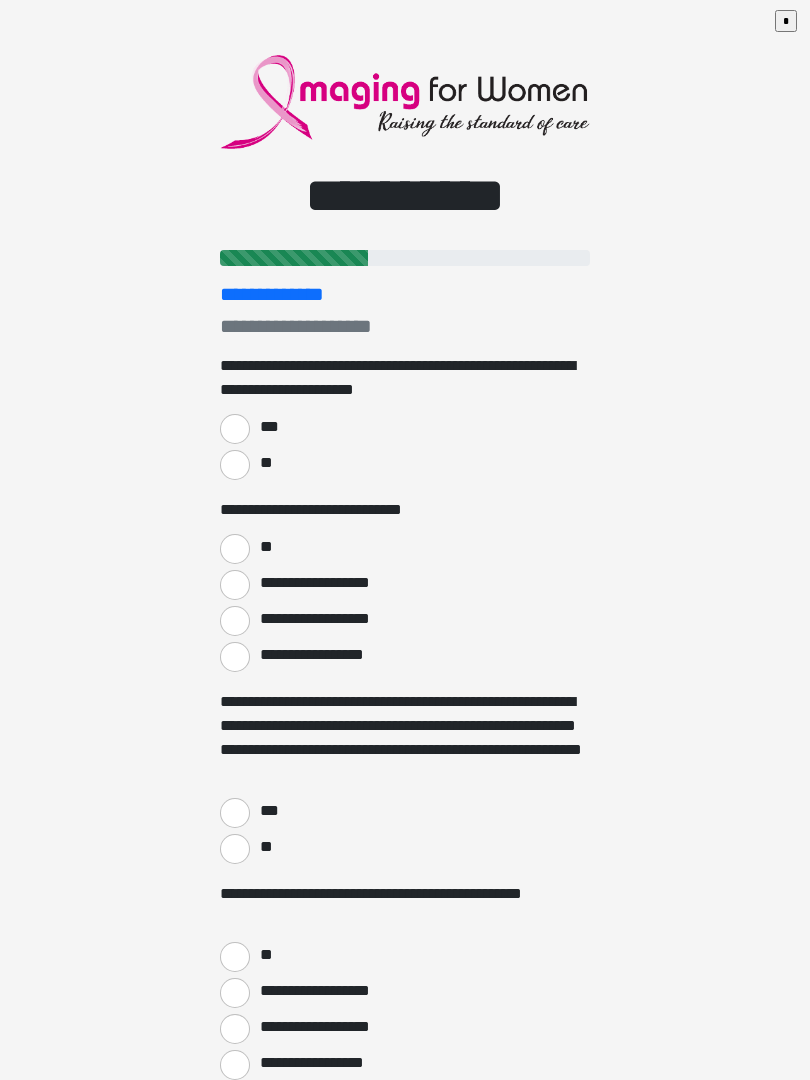 click on "***" at bounding box center (235, 429) 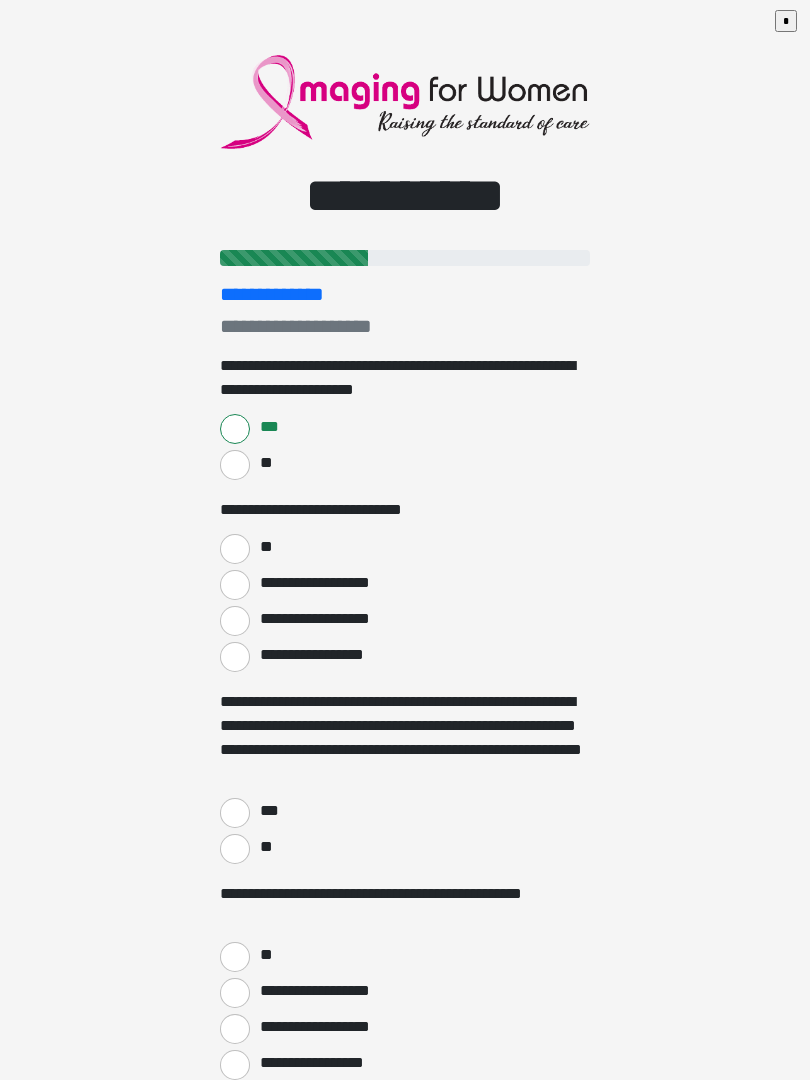 click on "**" at bounding box center [235, 549] 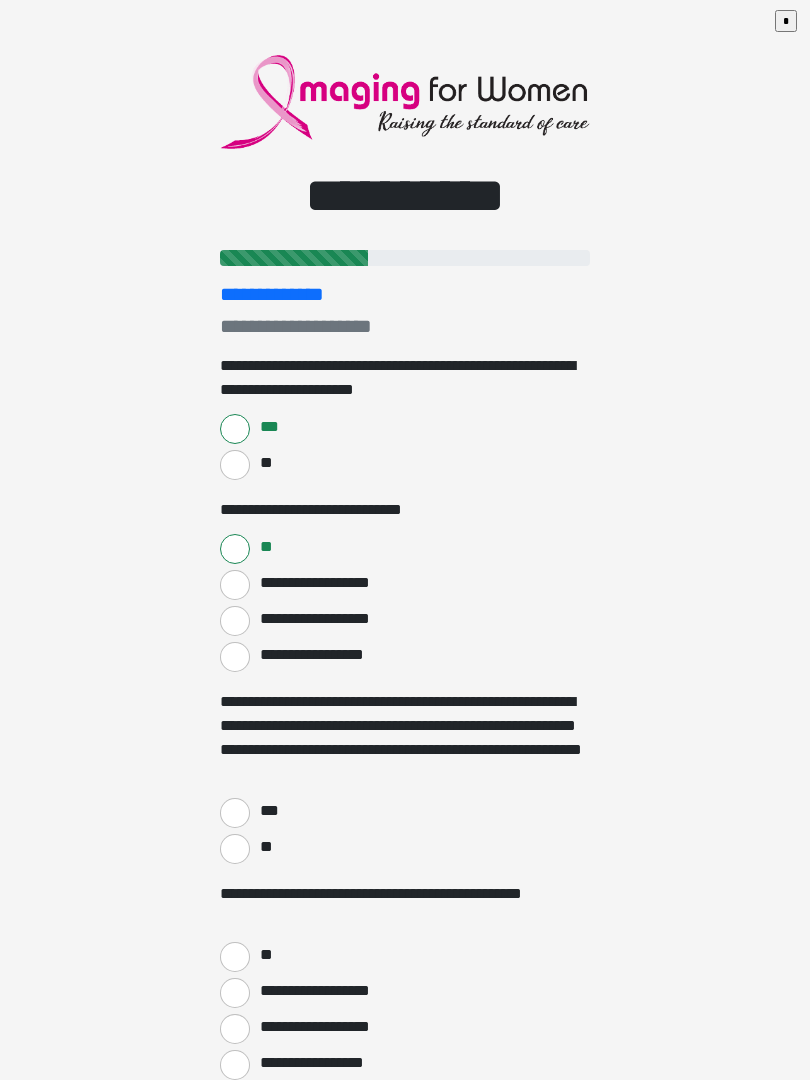 click on "***" at bounding box center (235, 813) 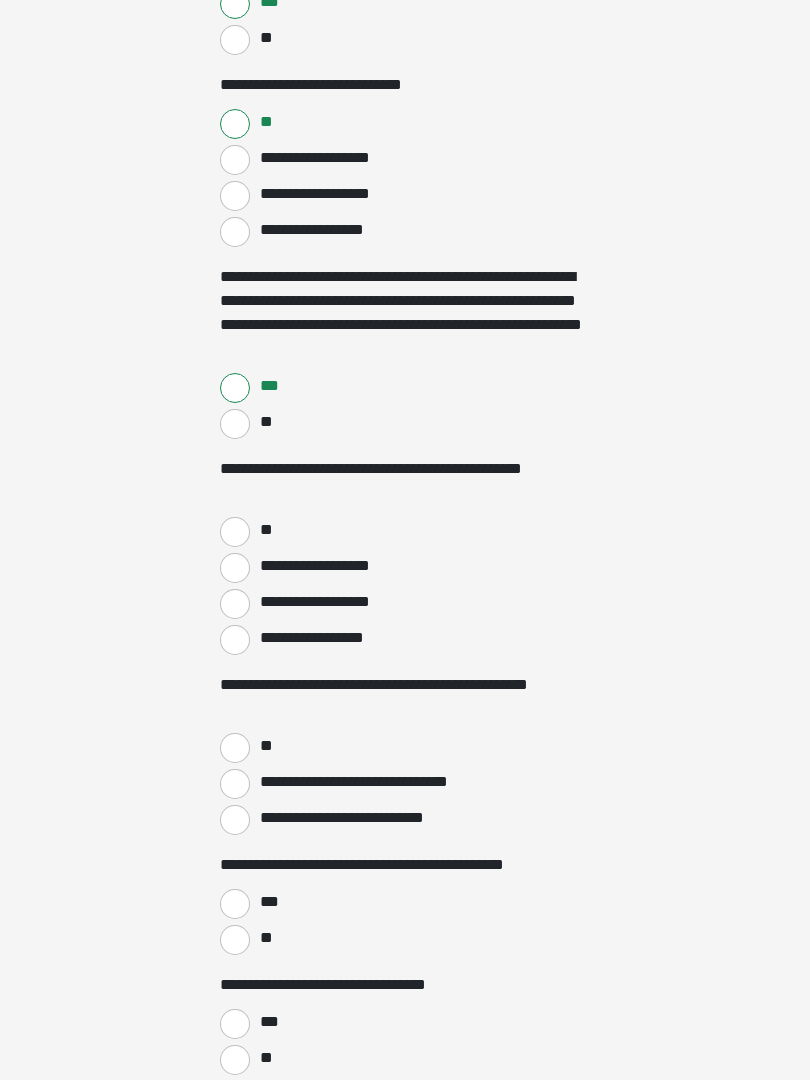 click on "**" at bounding box center (235, 533) 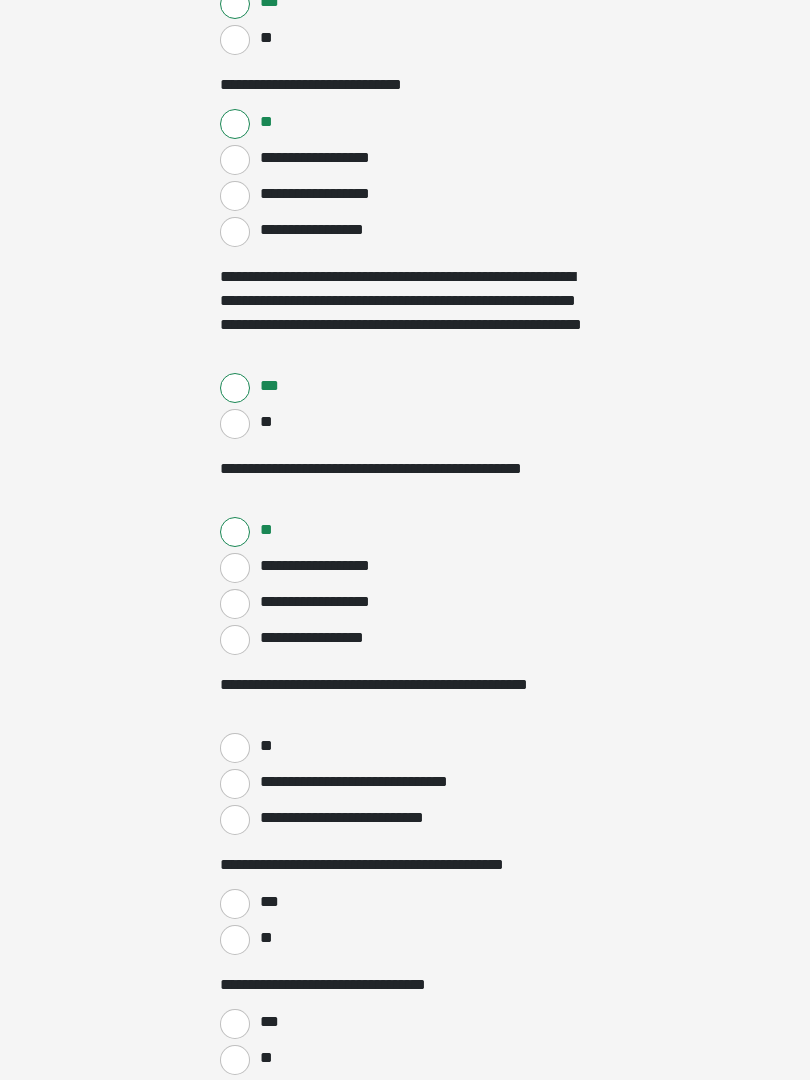 click on "**" at bounding box center [235, 748] 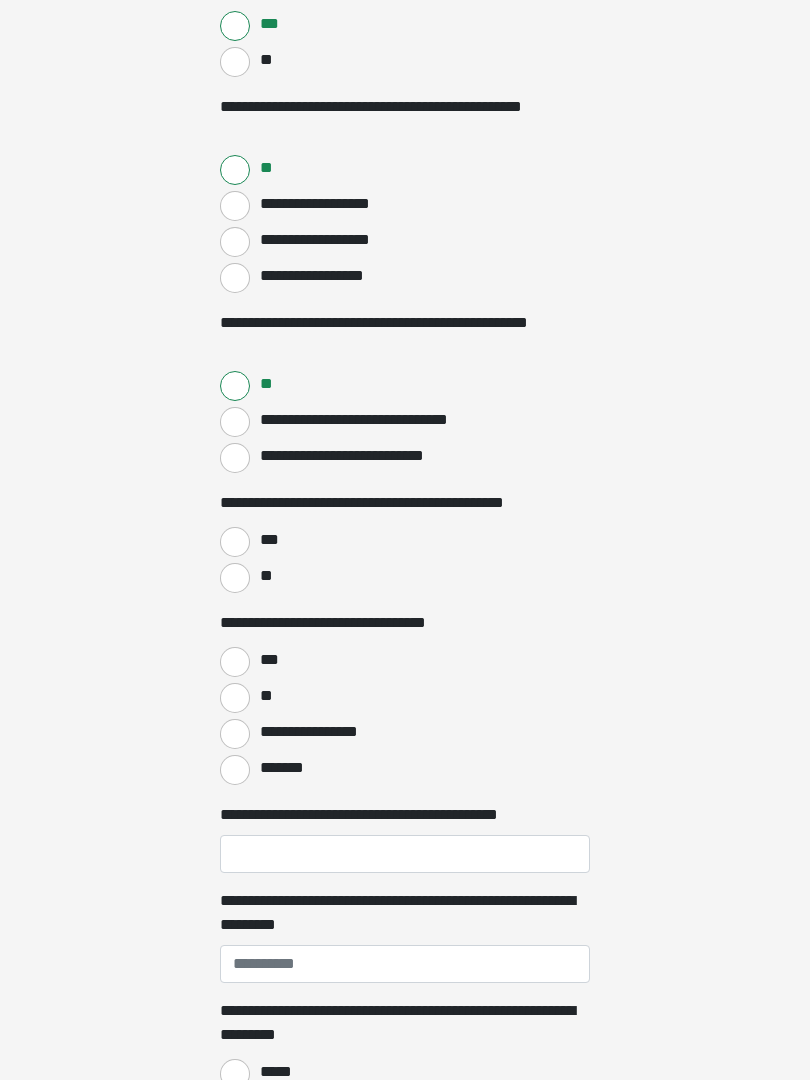 scroll, scrollTop: 787, scrollLeft: 0, axis: vertical 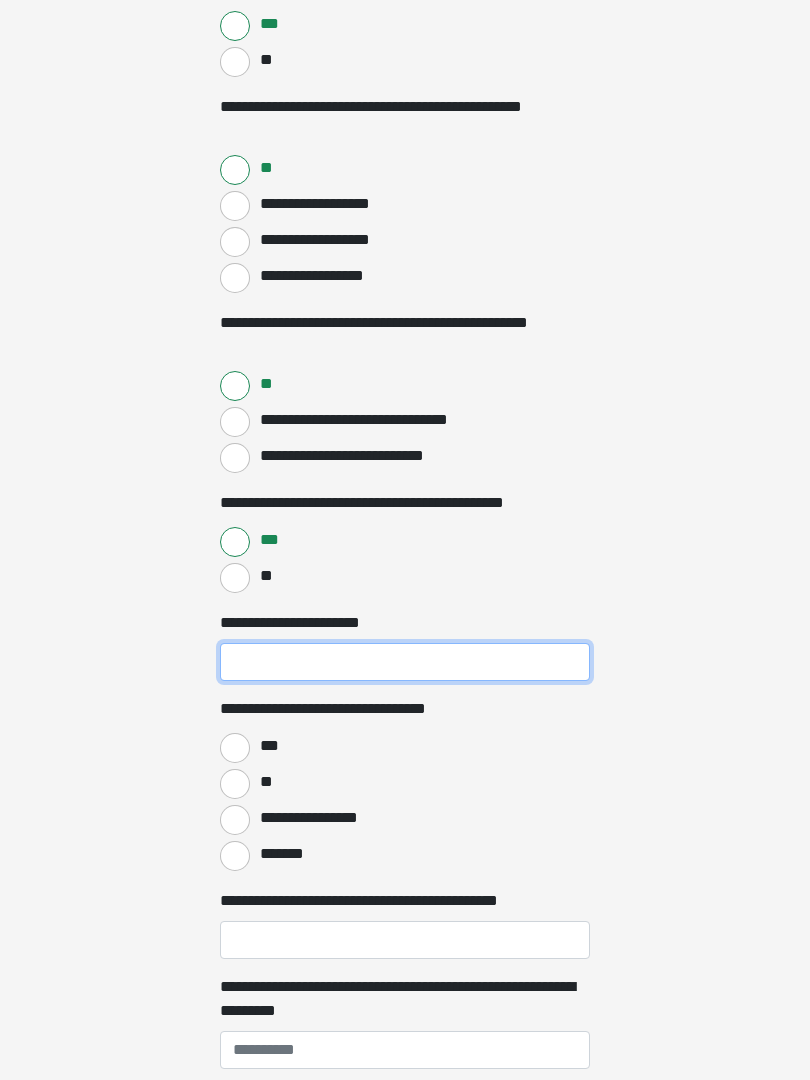 click on "**********" at bounding box center (405, 662) 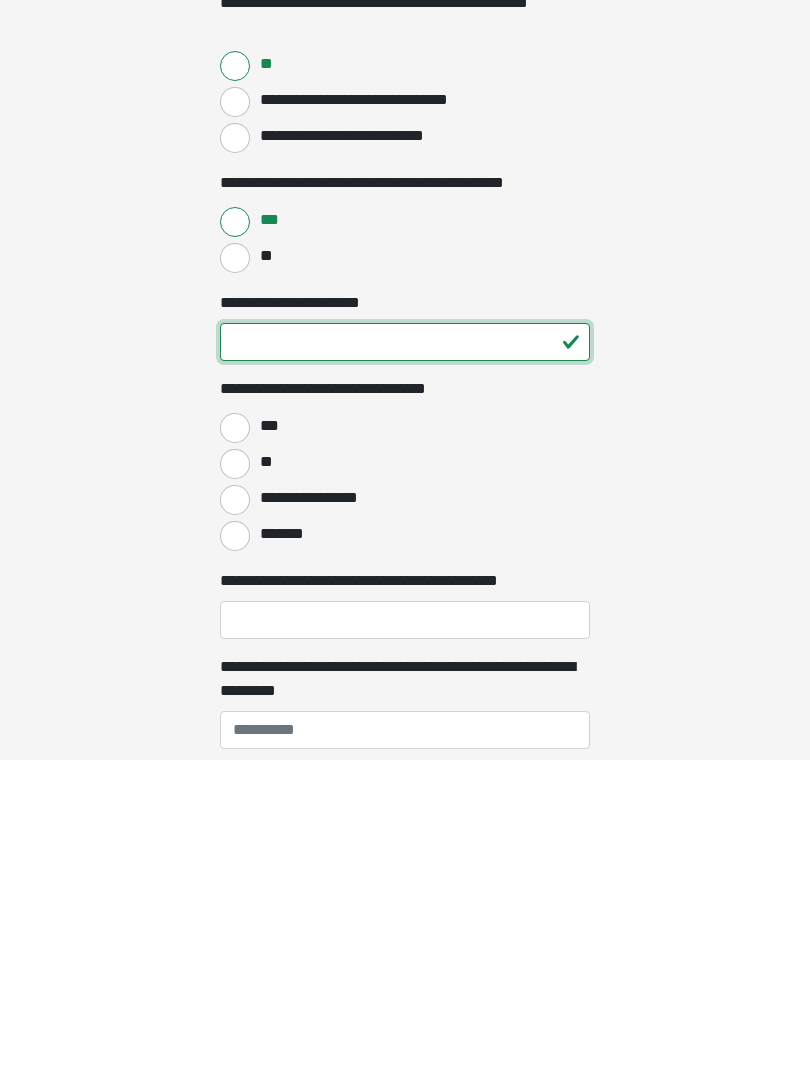 scroll, scrollTop: 790, scrollLeft: 0, axis: vertical 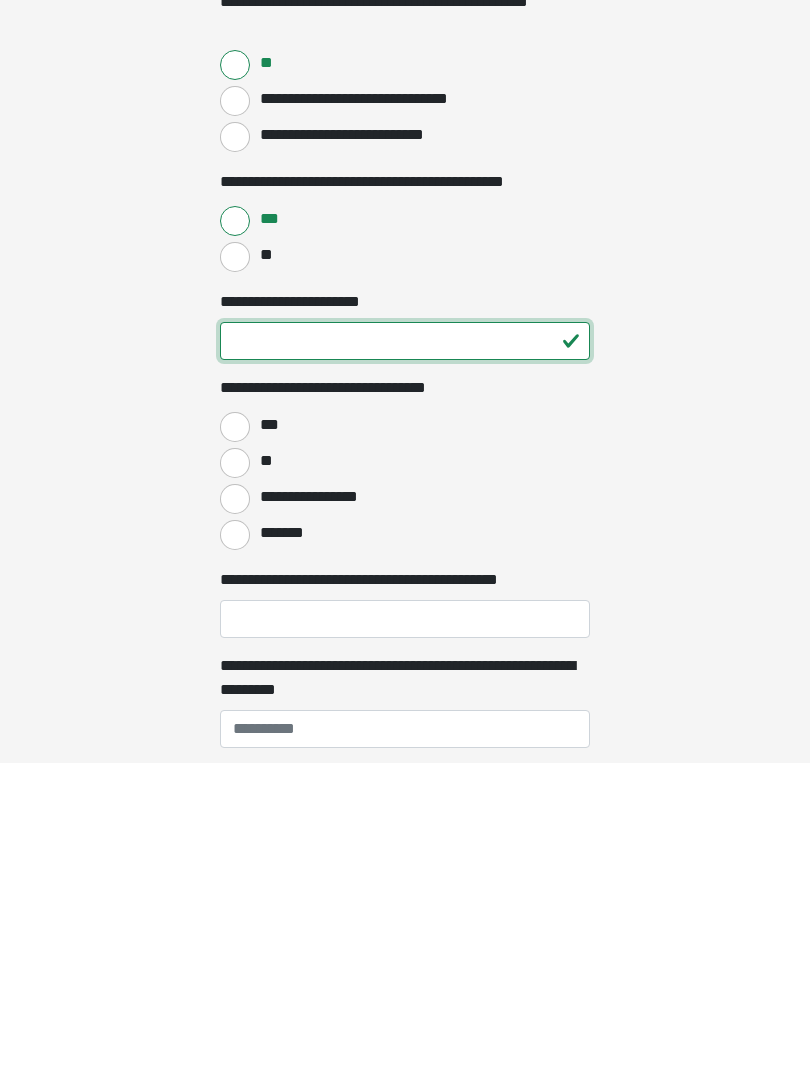 type on "**" 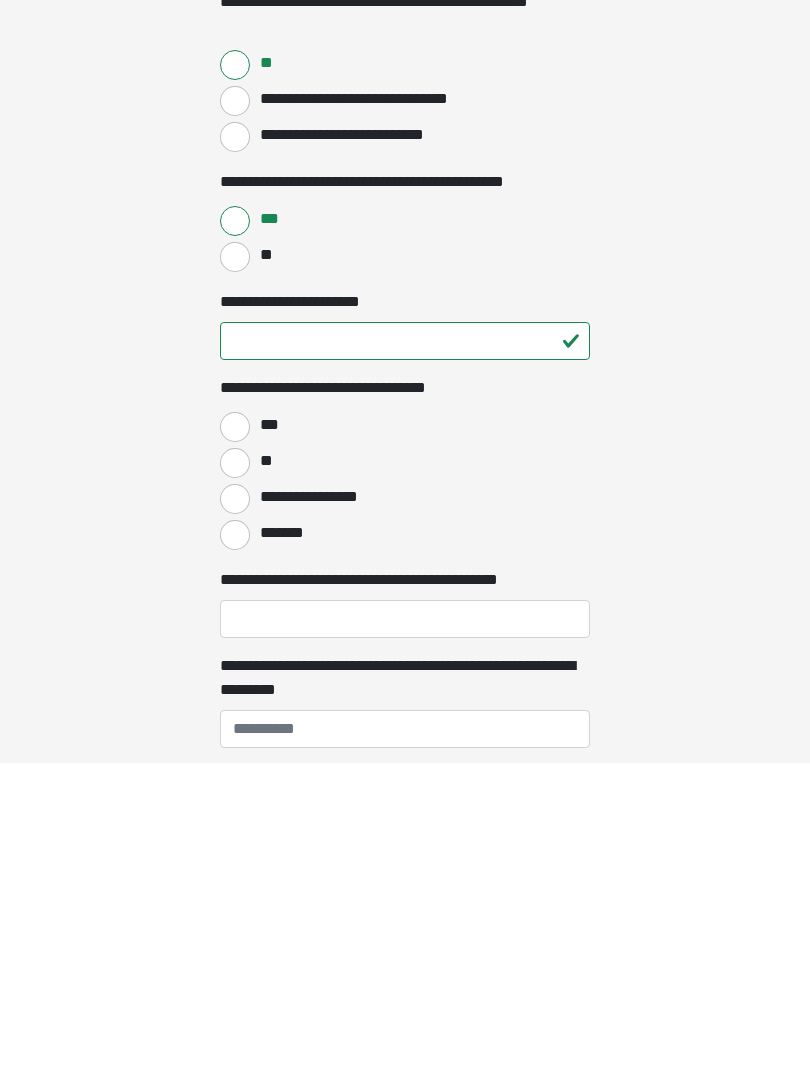 click on "**" at bounding box center (235, 781) 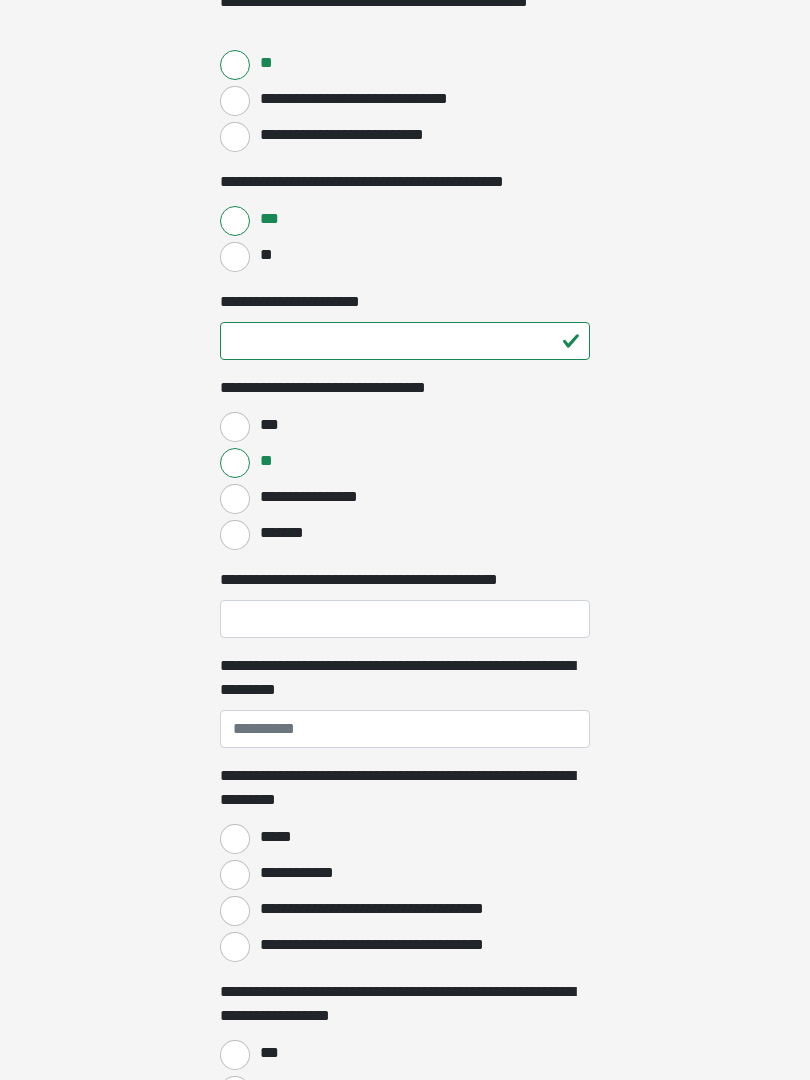 click on "**********" at bounding box center (405, 619) 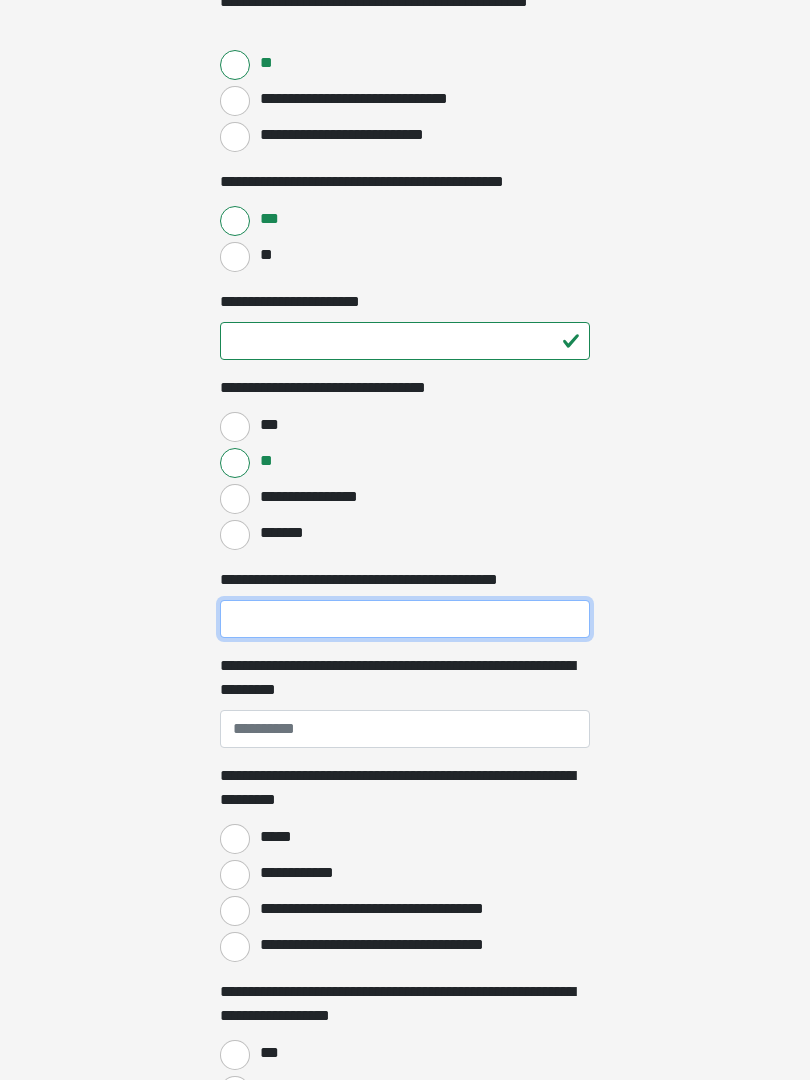 scroll, scrollTop: 1107, scrollLeft: 0, axis: vertical 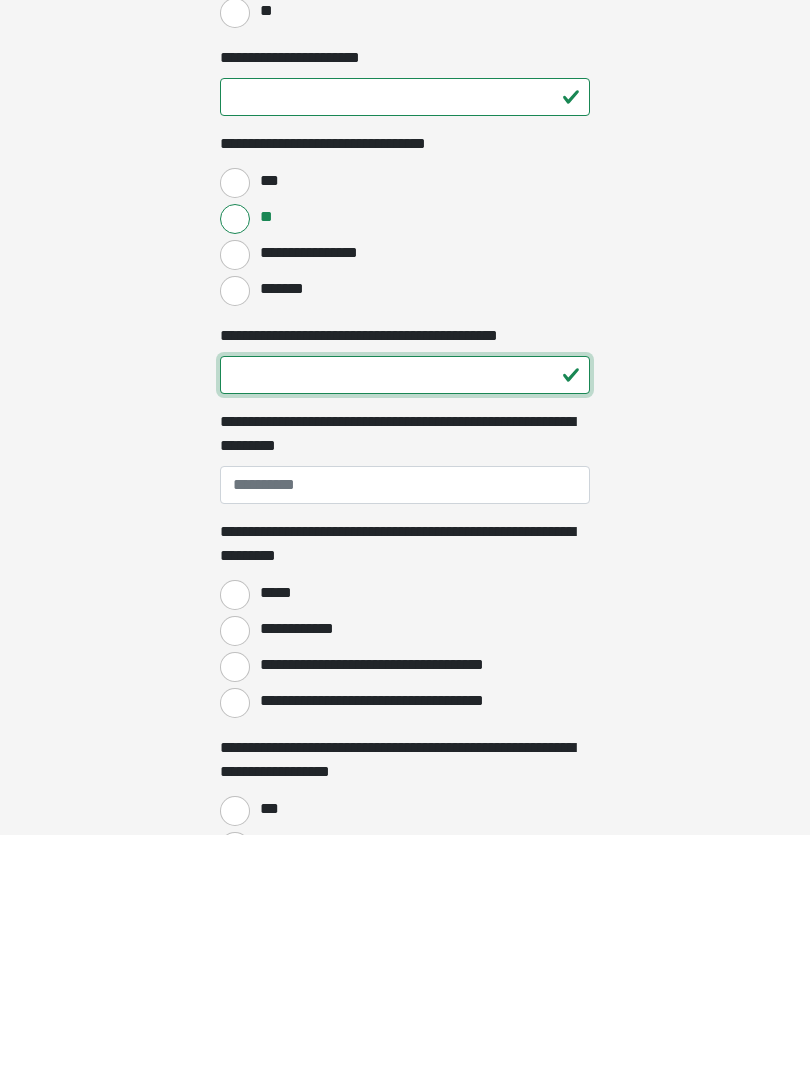type on "**" 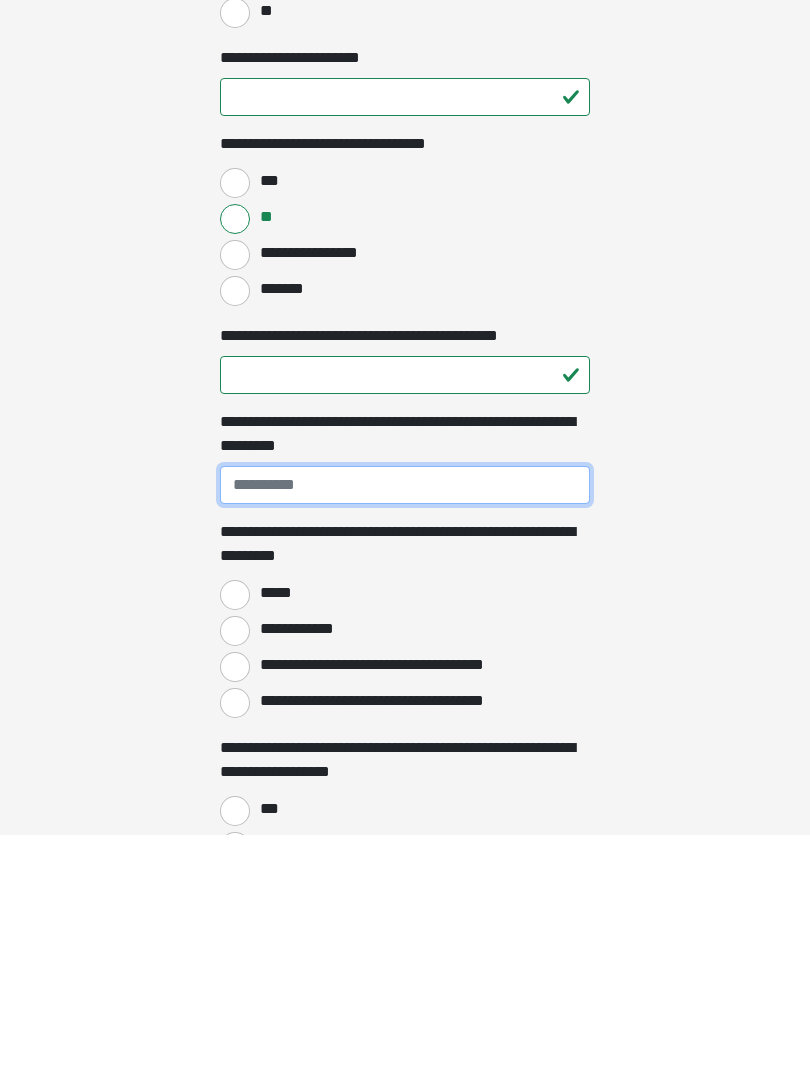 click on "**********" at bounding box center [405, 730] 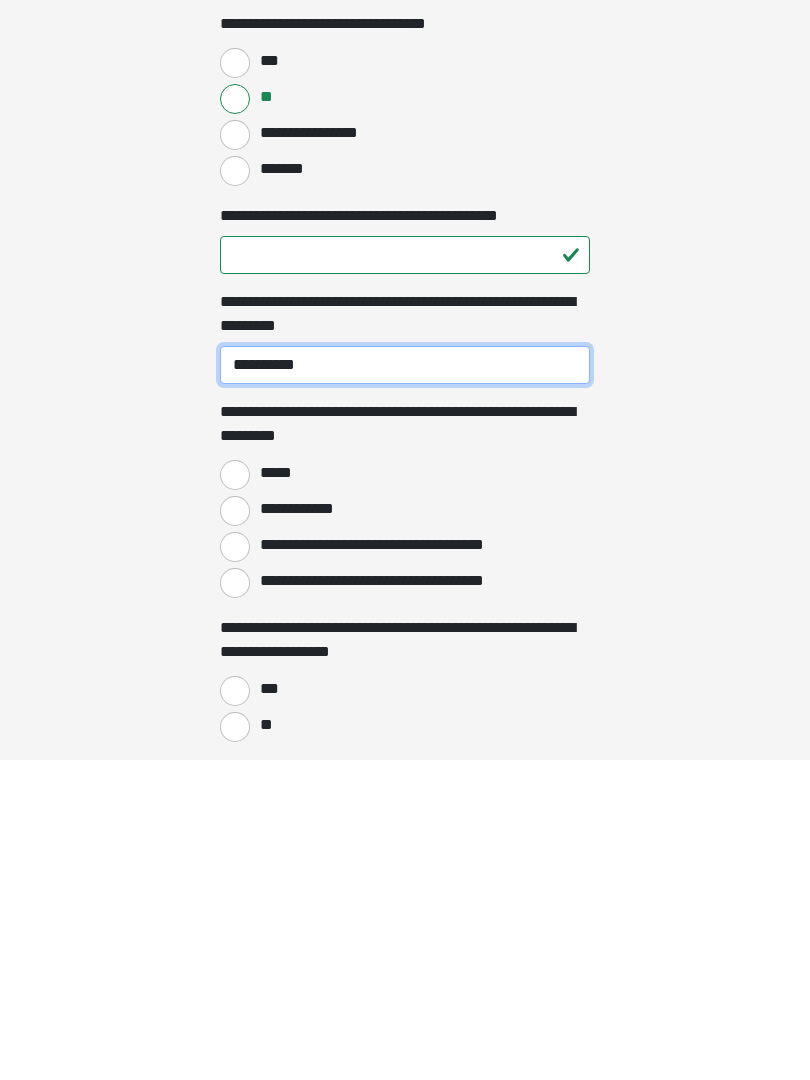 scroll, scrollTop: 1152, scrollLeft: 0, axis: vertical 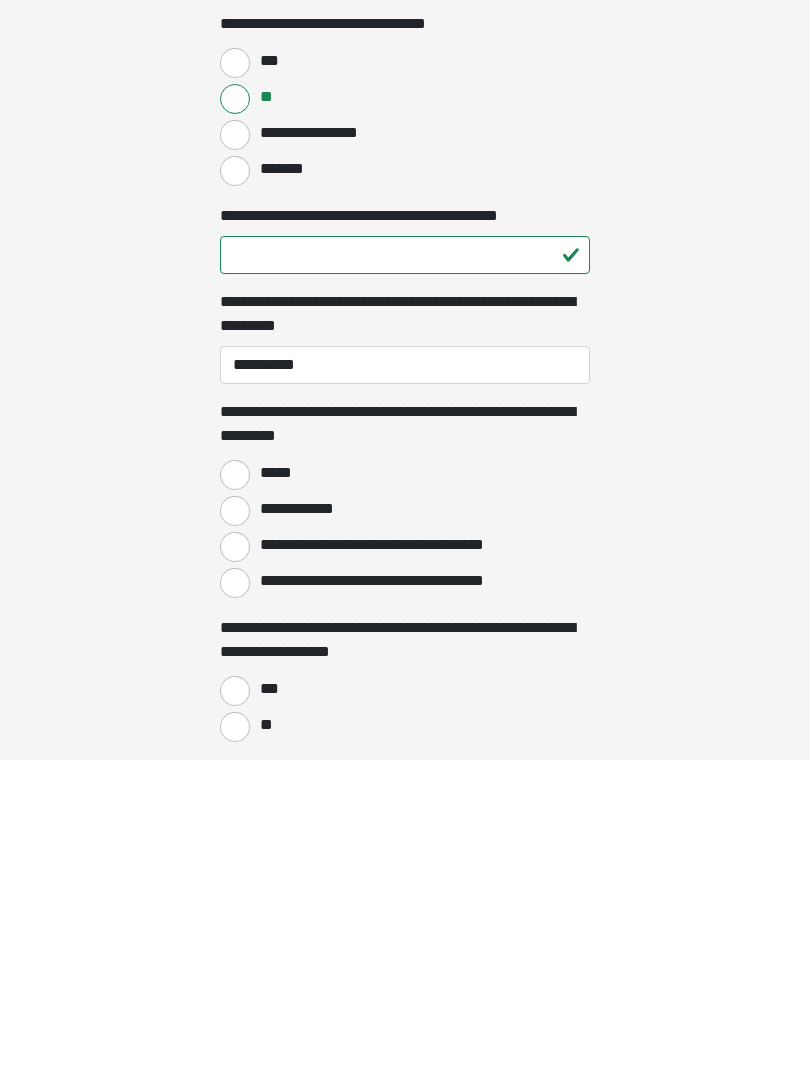click on "*****" at bounding box center [235, 795] 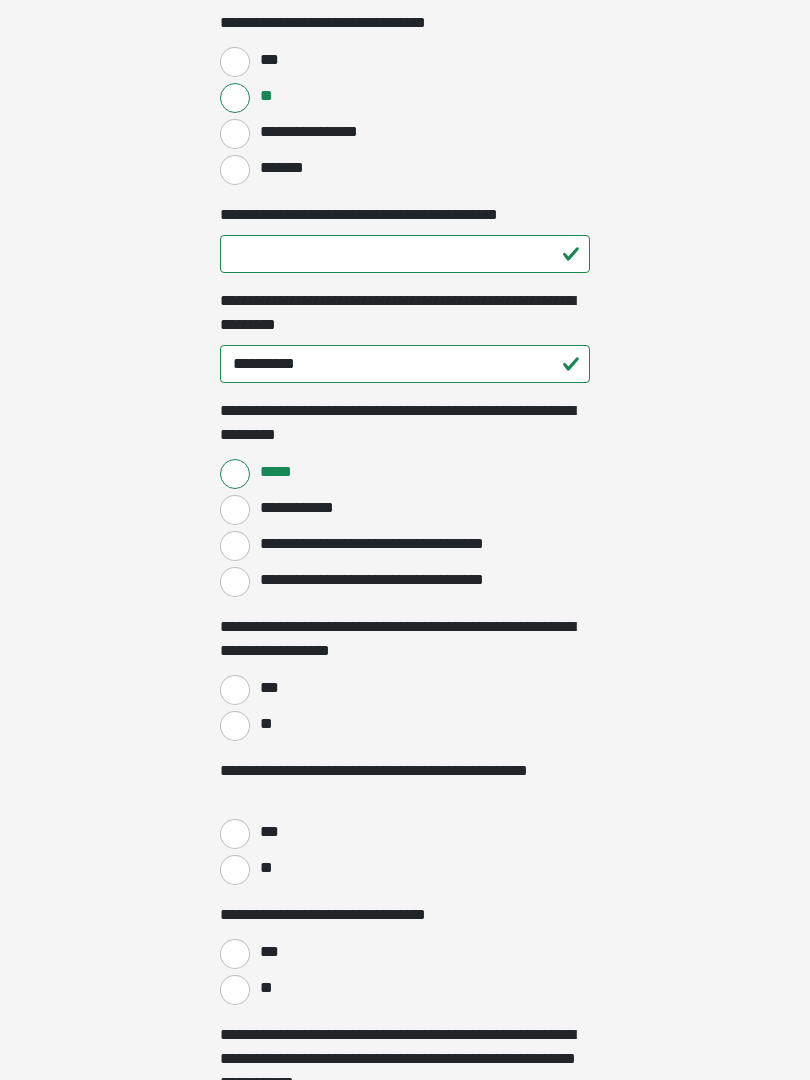 scroll, scrollTop: 1473, scrollLeft: 0, axis: vertical 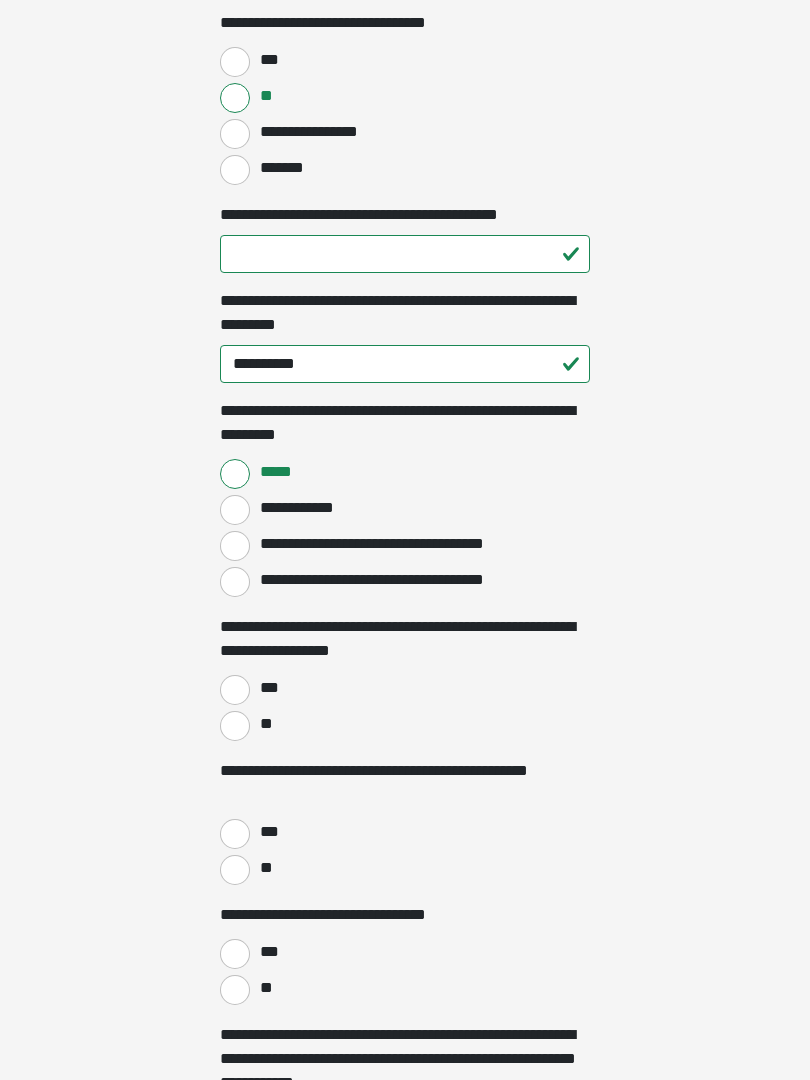 click on "***" at bounding box center [235, 690] 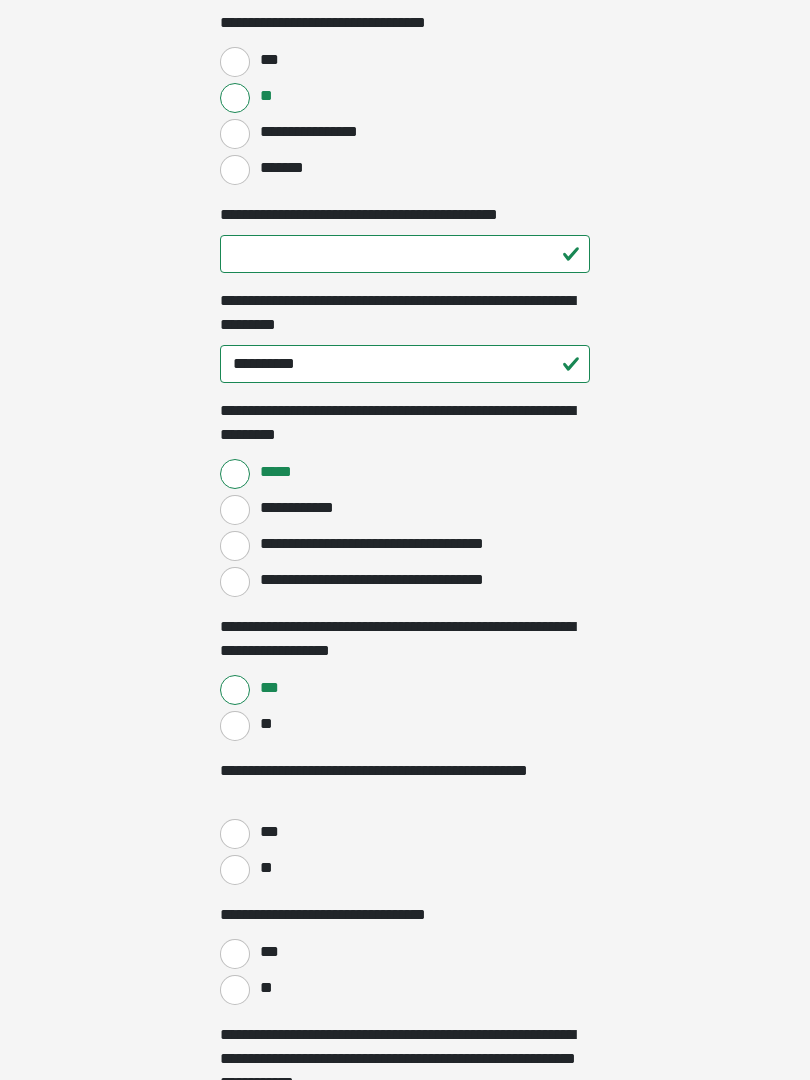 click on "**" at bounding box center (235, 870) 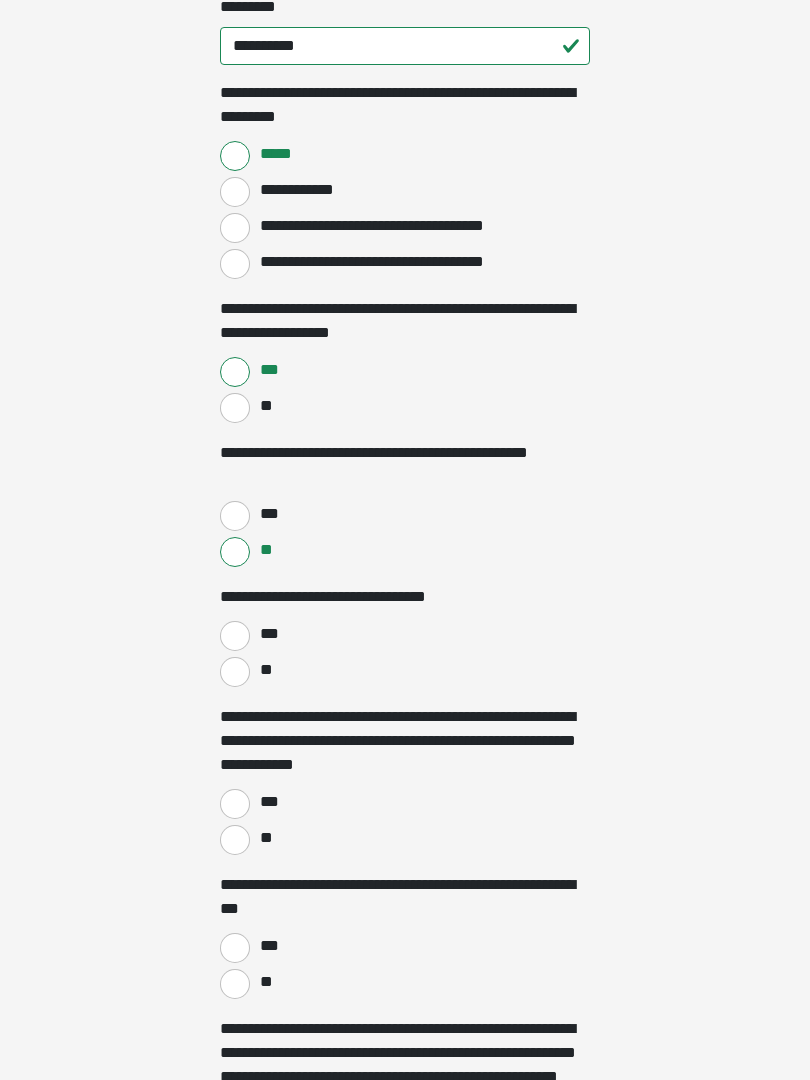 scroll, scrollTop: 1791, scrollLeft: 0, axis: vertical 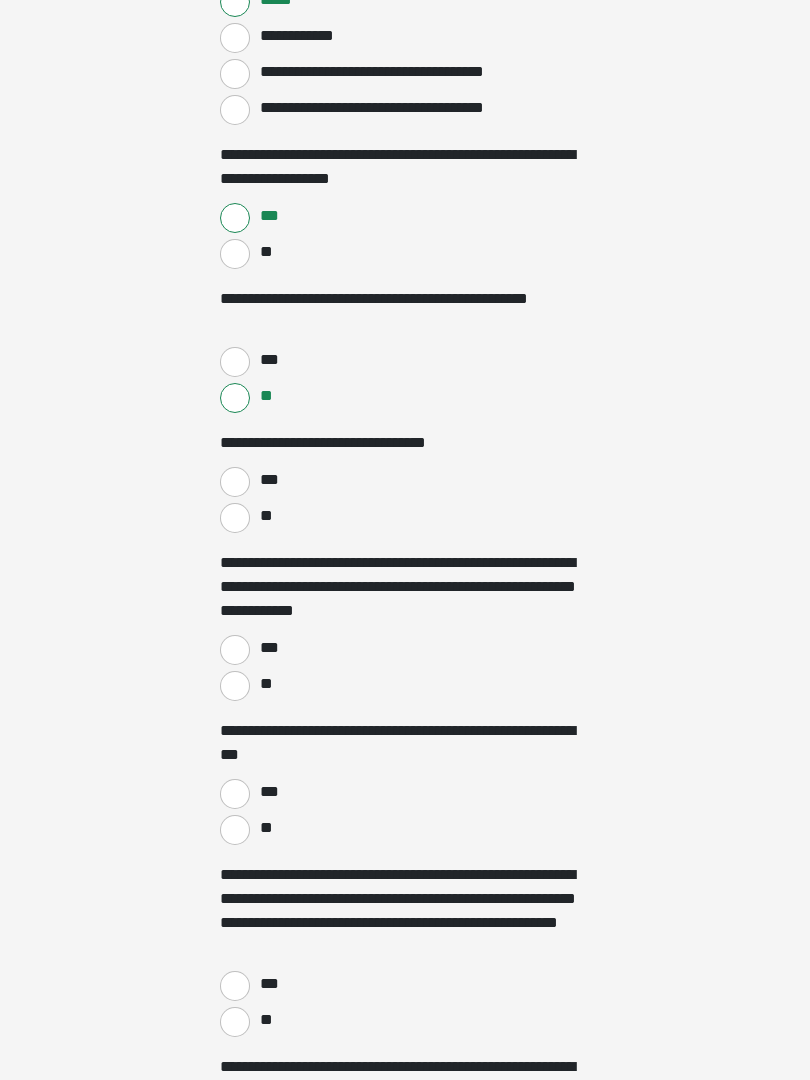click on "**" at bounding box center [235, 686] 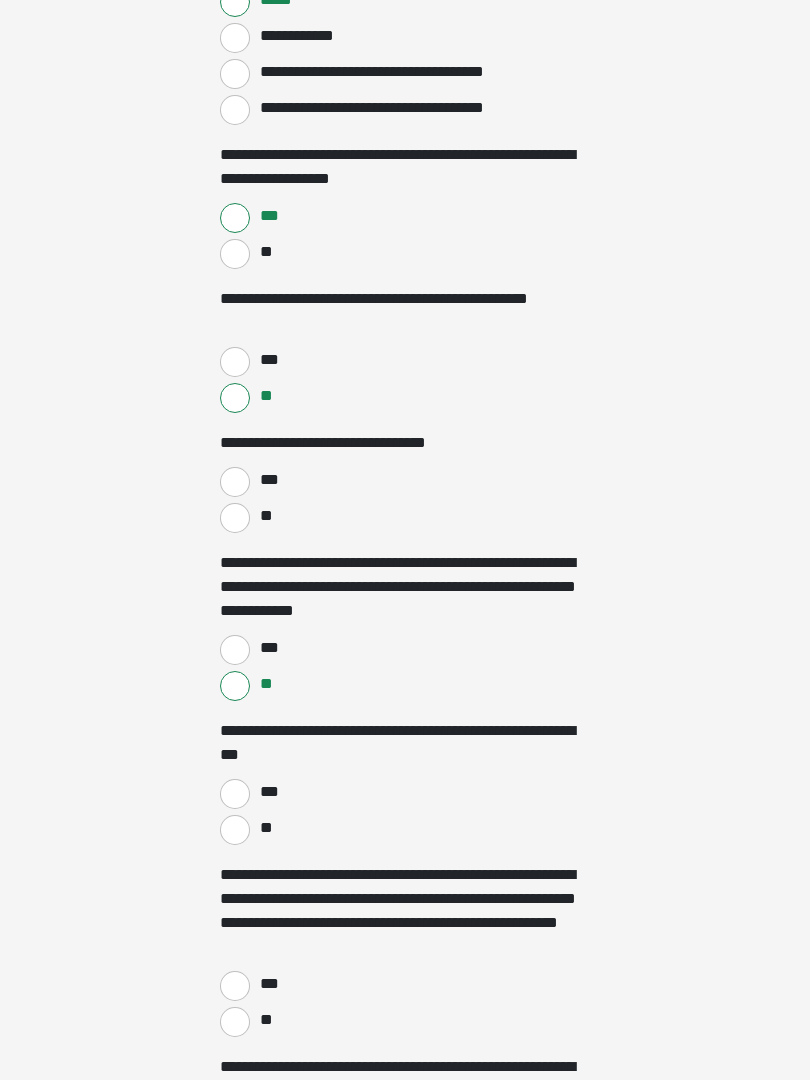 click on "**" at bounding box center [235, 830] 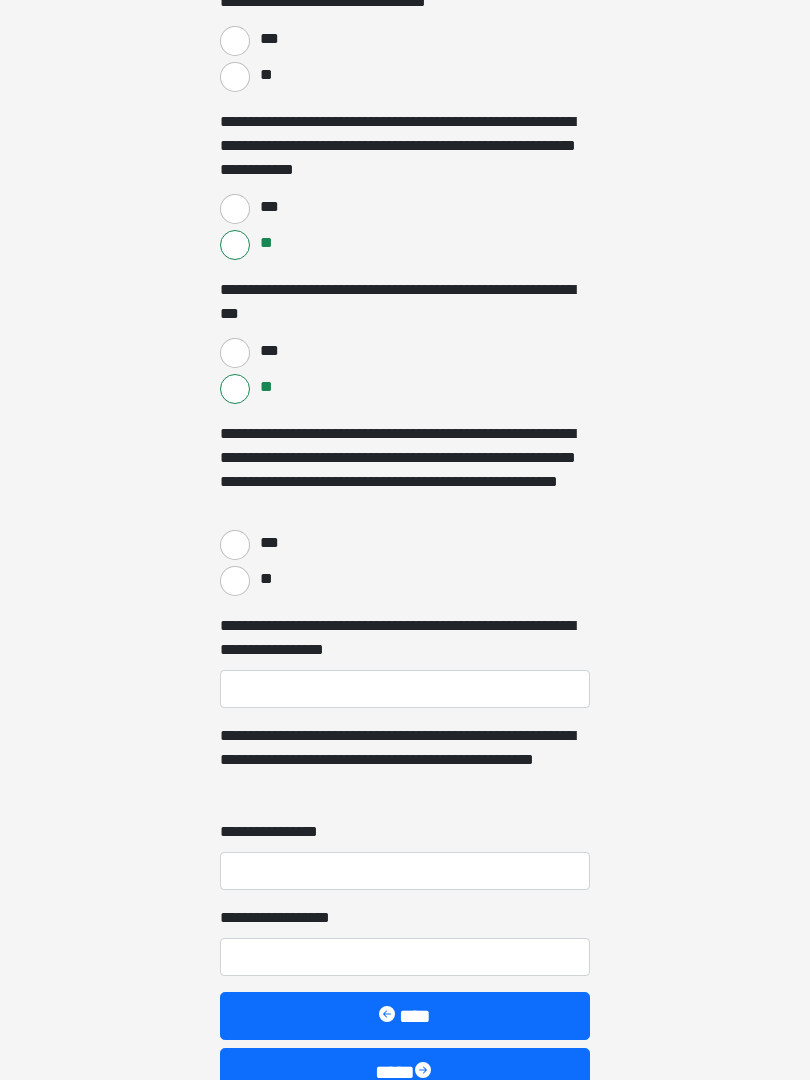 scroll, scrollTop: 2386, scrollLeft: 0, axis: vertical 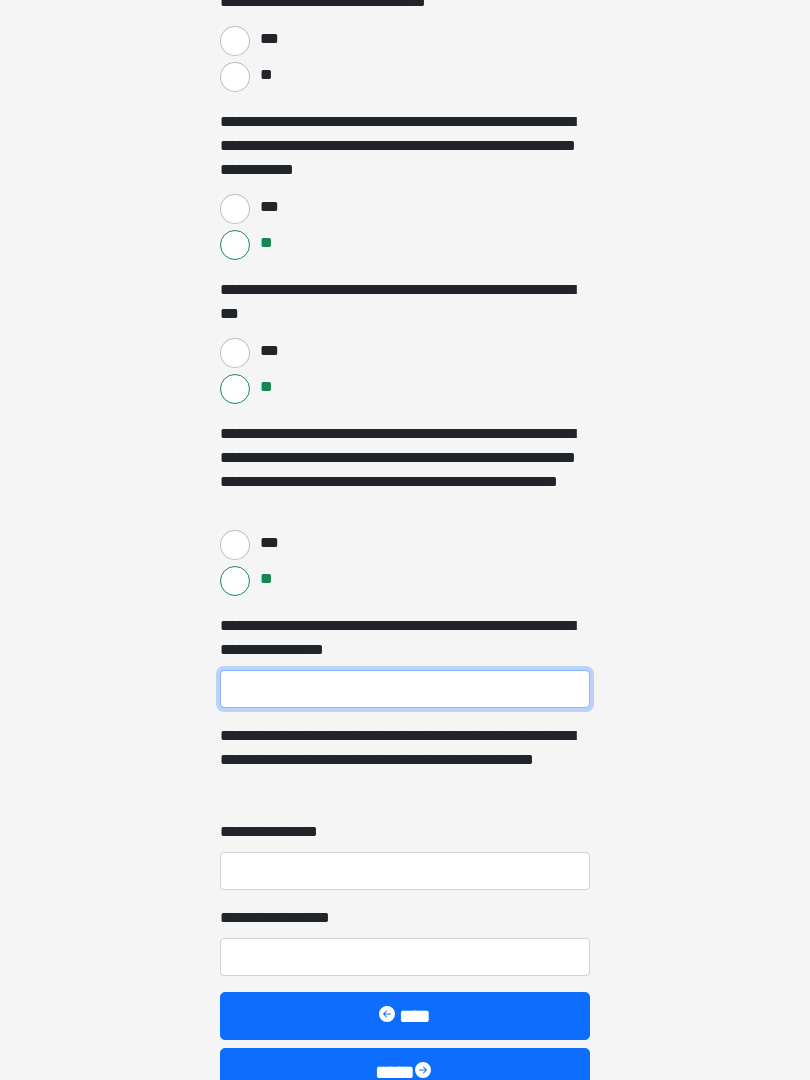 click on "**********" at bounding box center [405, 689] 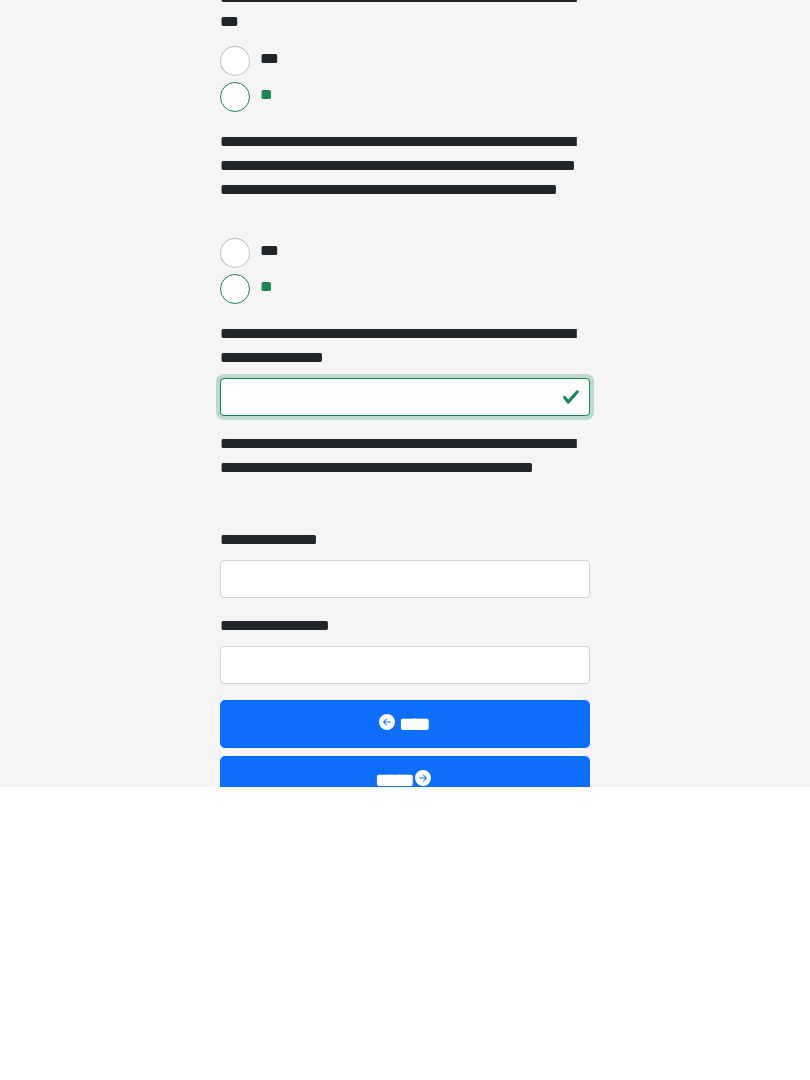 type on "***" 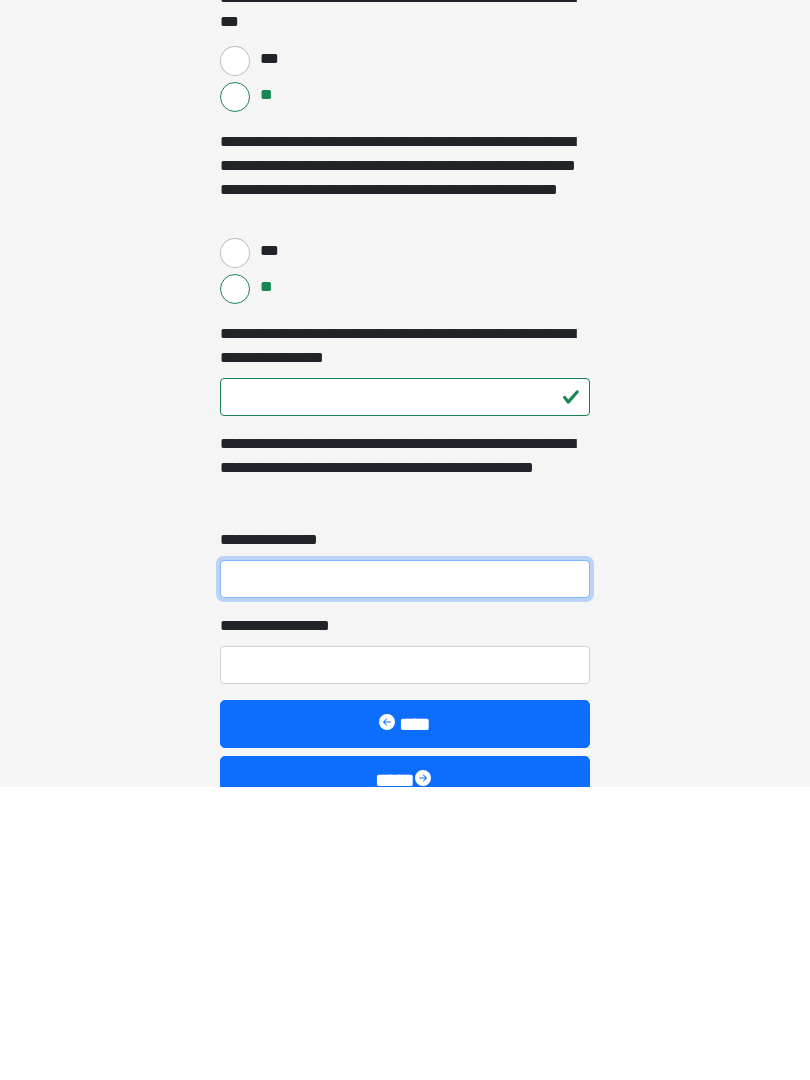 click on "**********" at bounding box center [405, 872] 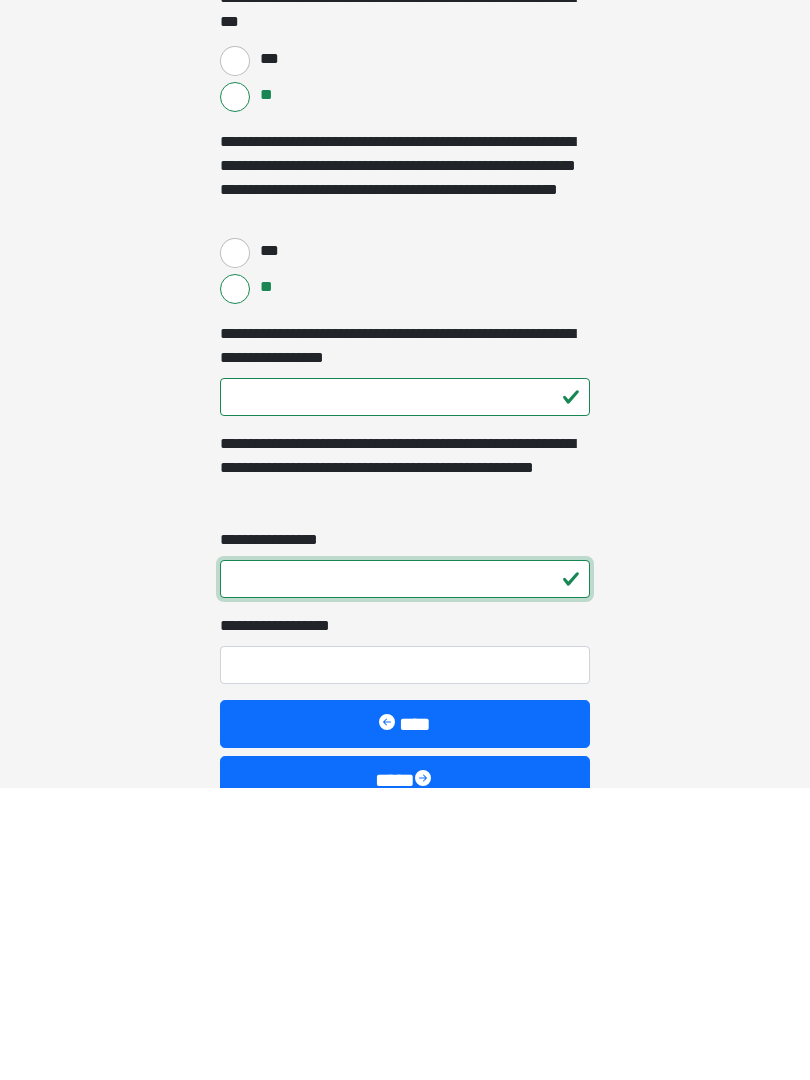 type on "*" 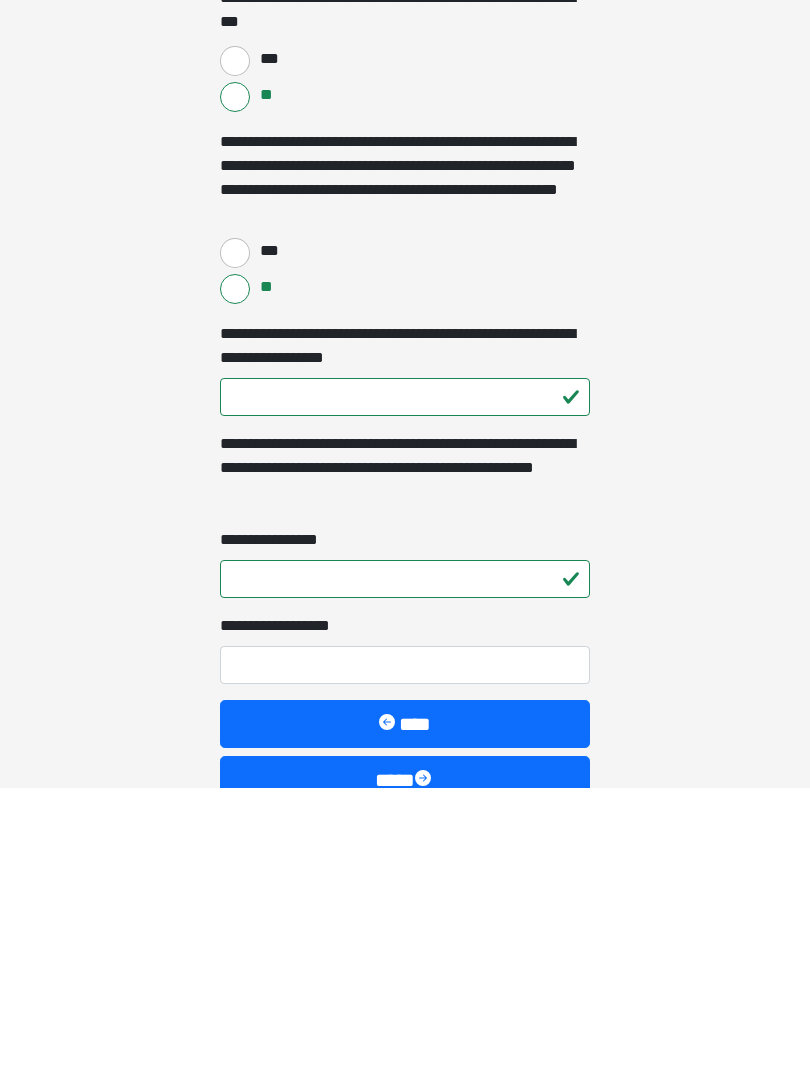 click on "**********" at bounding box center (405, 958) 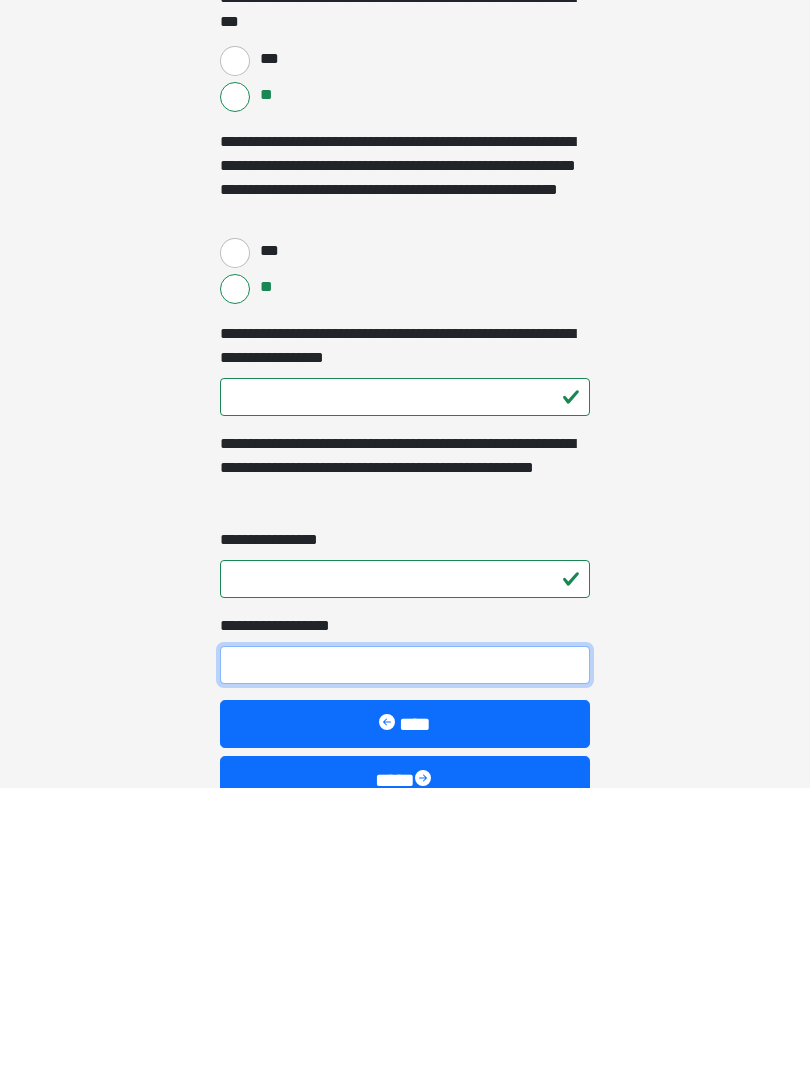 type on "*" 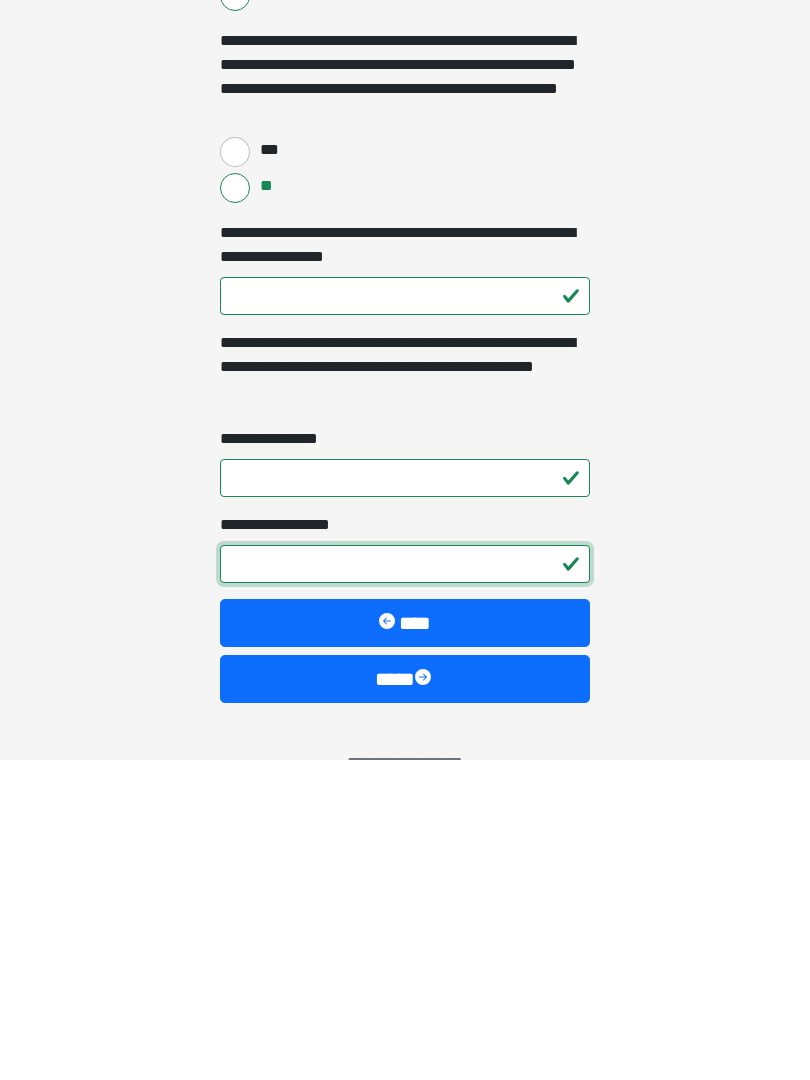 scroll, scrollTop: 2505, scrollLeft: 0, axis: vertical 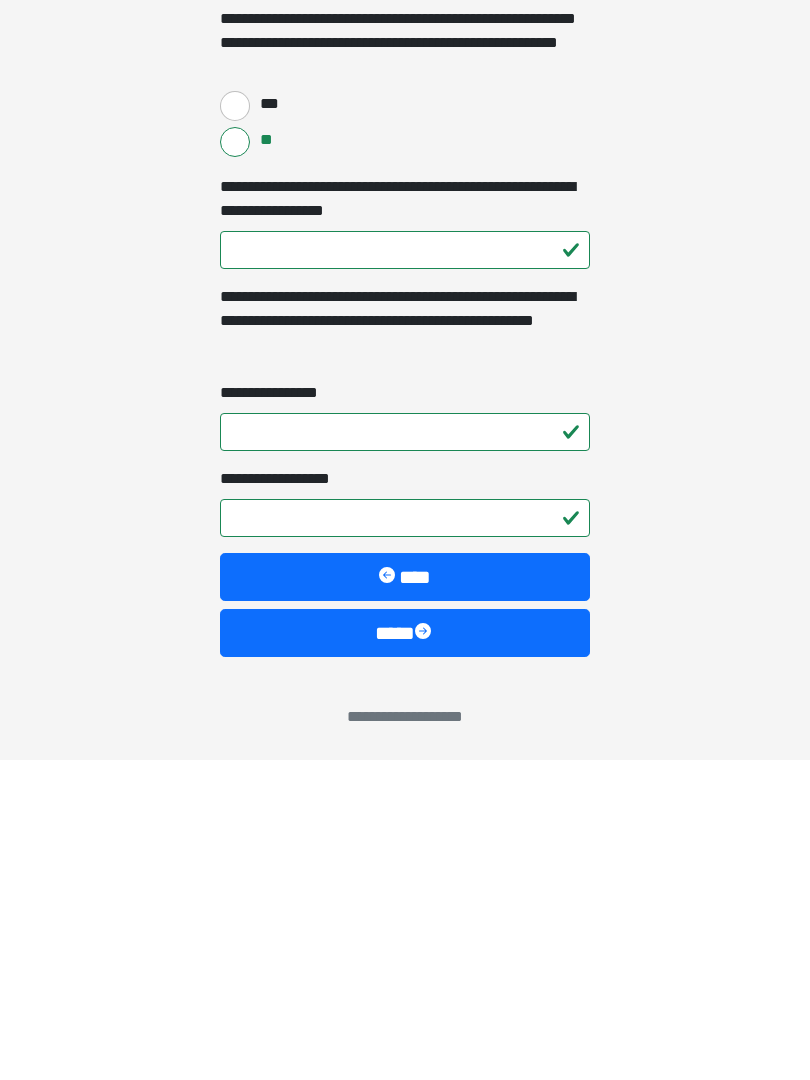 click on "****" at bounding box center [405, 953] 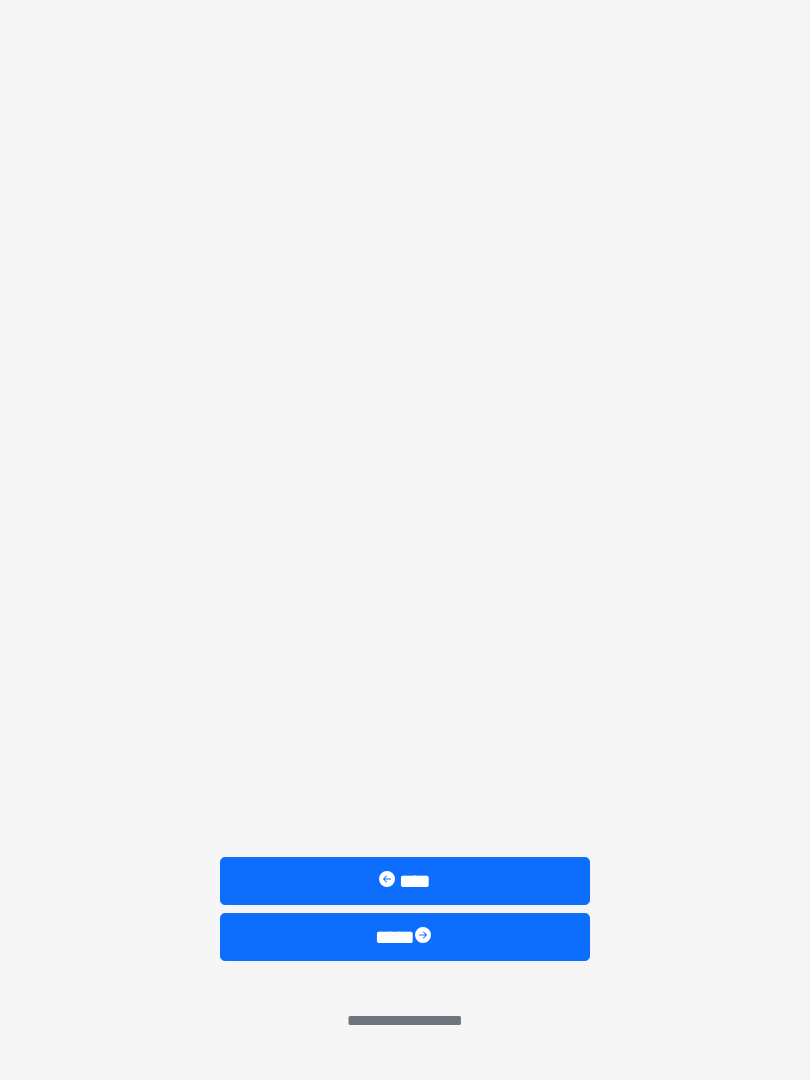 scroll, scrollTop: 0, scrollLeft: 0, axis: both 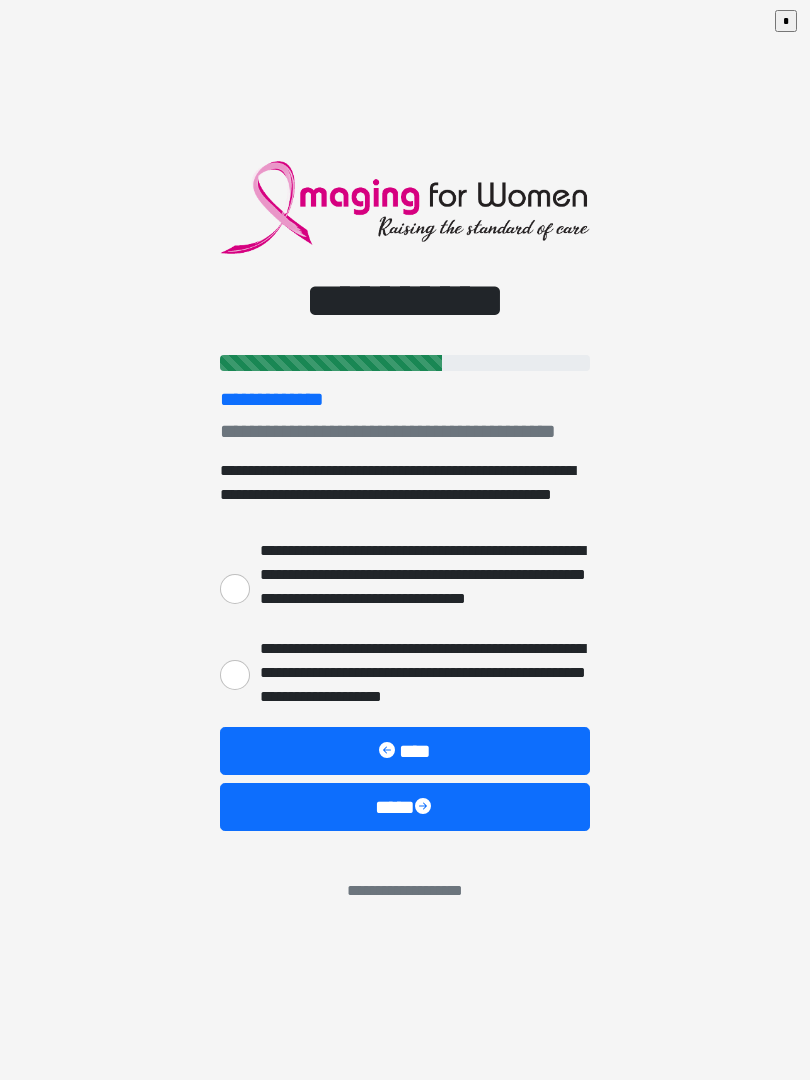 click on "**********" at bounding box center [235, 589] 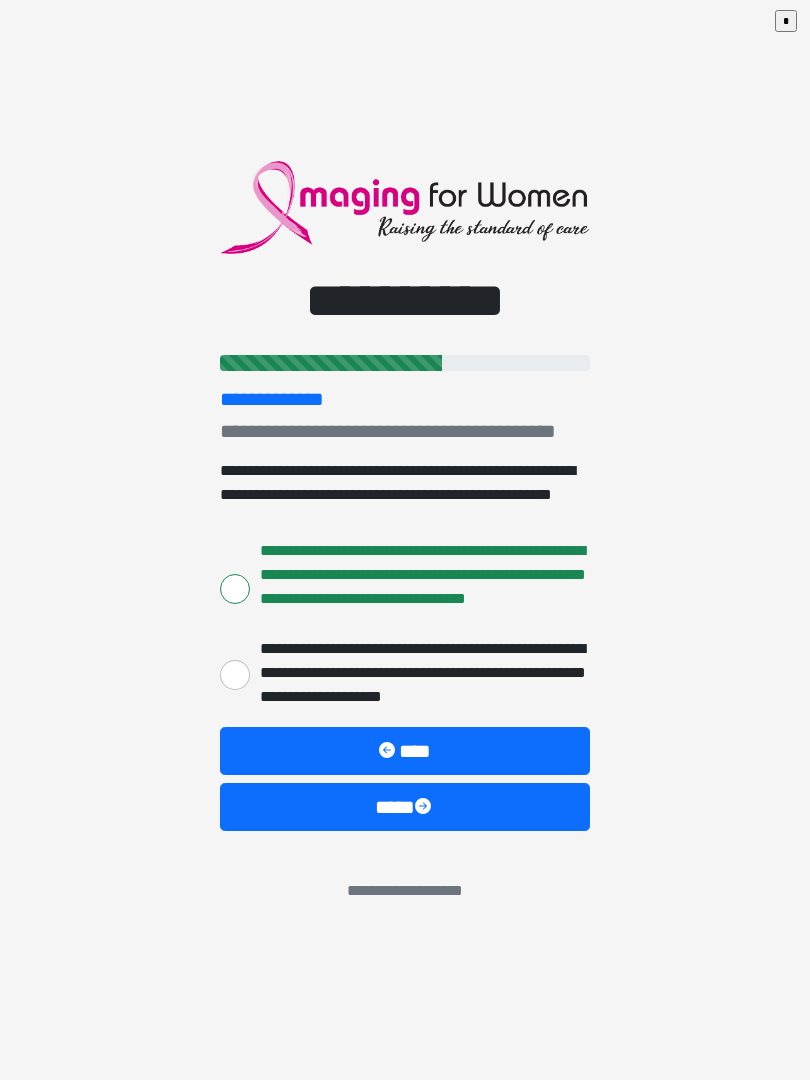 click on "****" at bounding box center (405, 807) 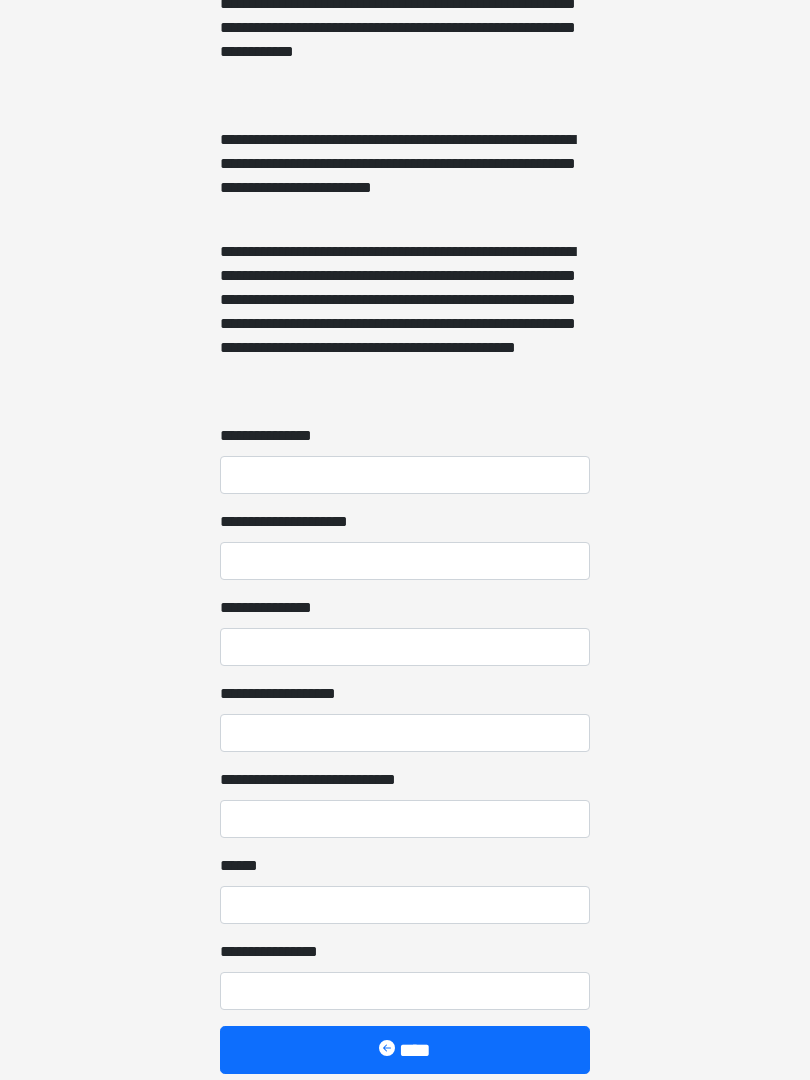 scroll, scrollTop: 1313, scrollLeft: 0, axis: vertical 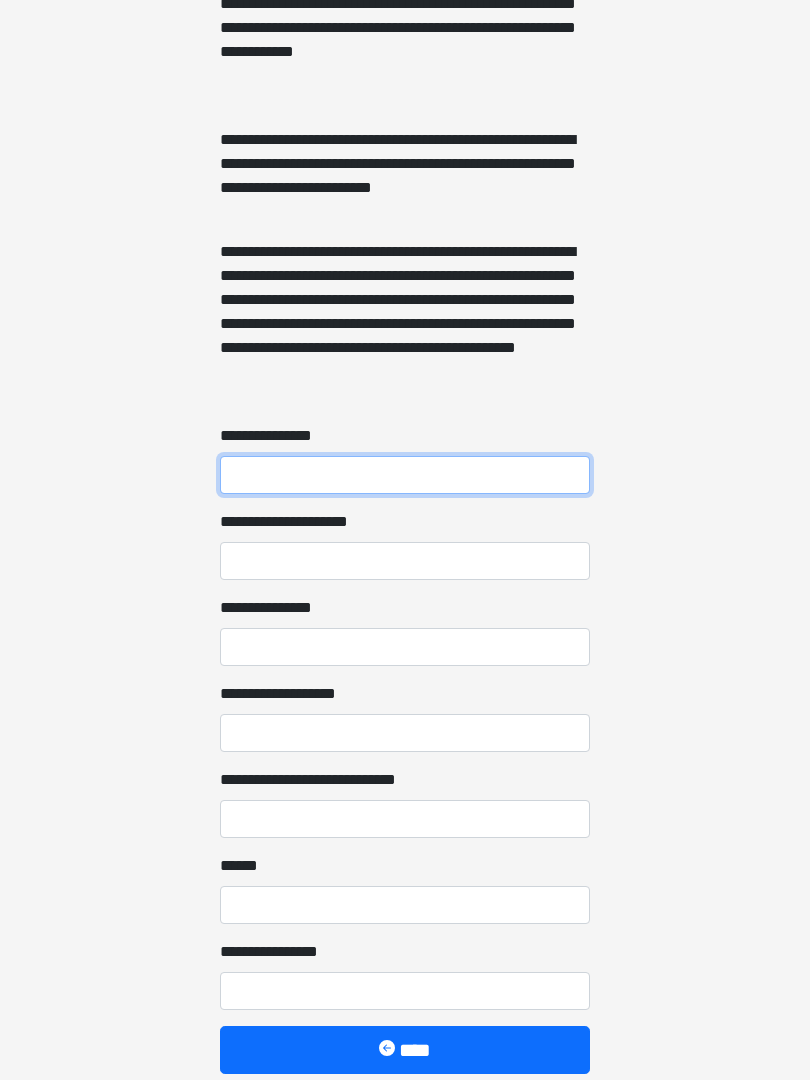 click on "**********" at bounding box center [405, 476] 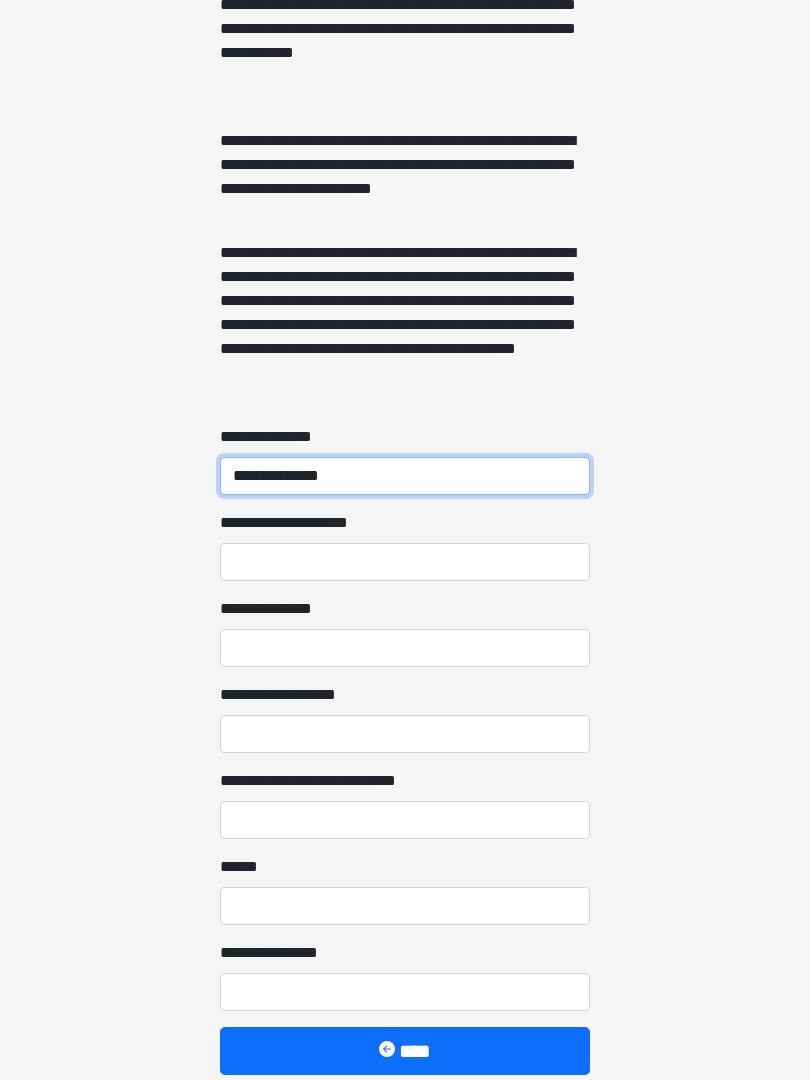 type on "**********" 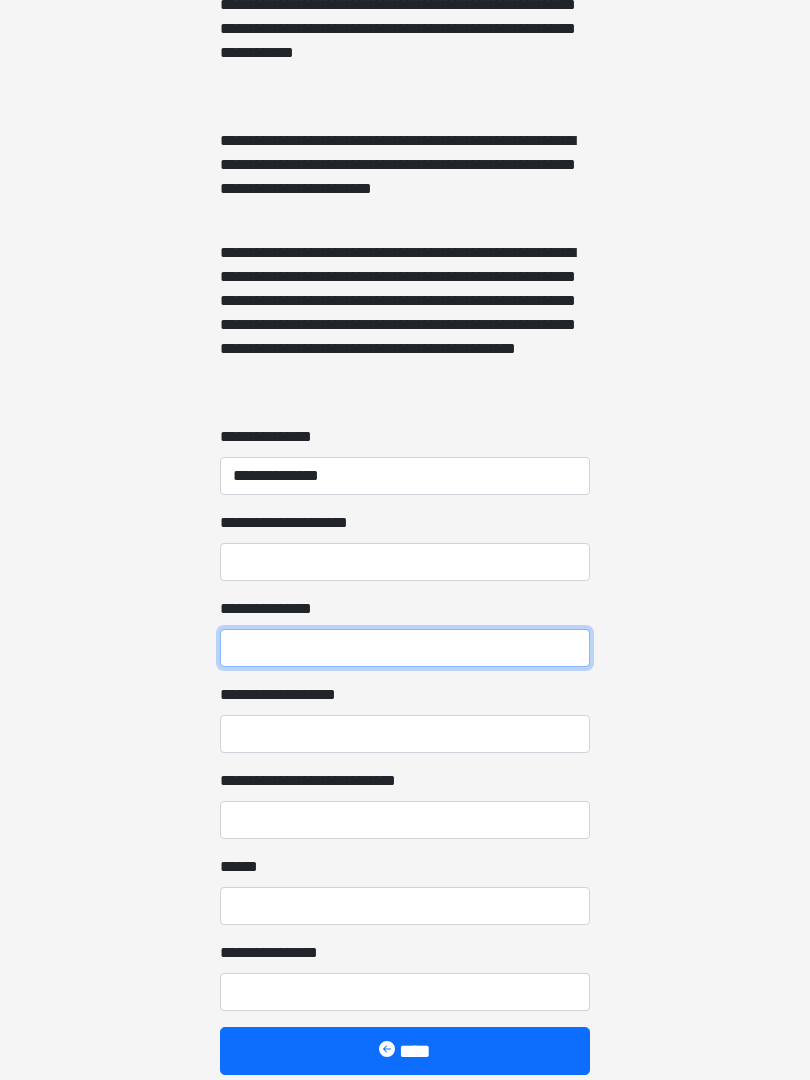 click on "**********" at bounding box center [405, 648] 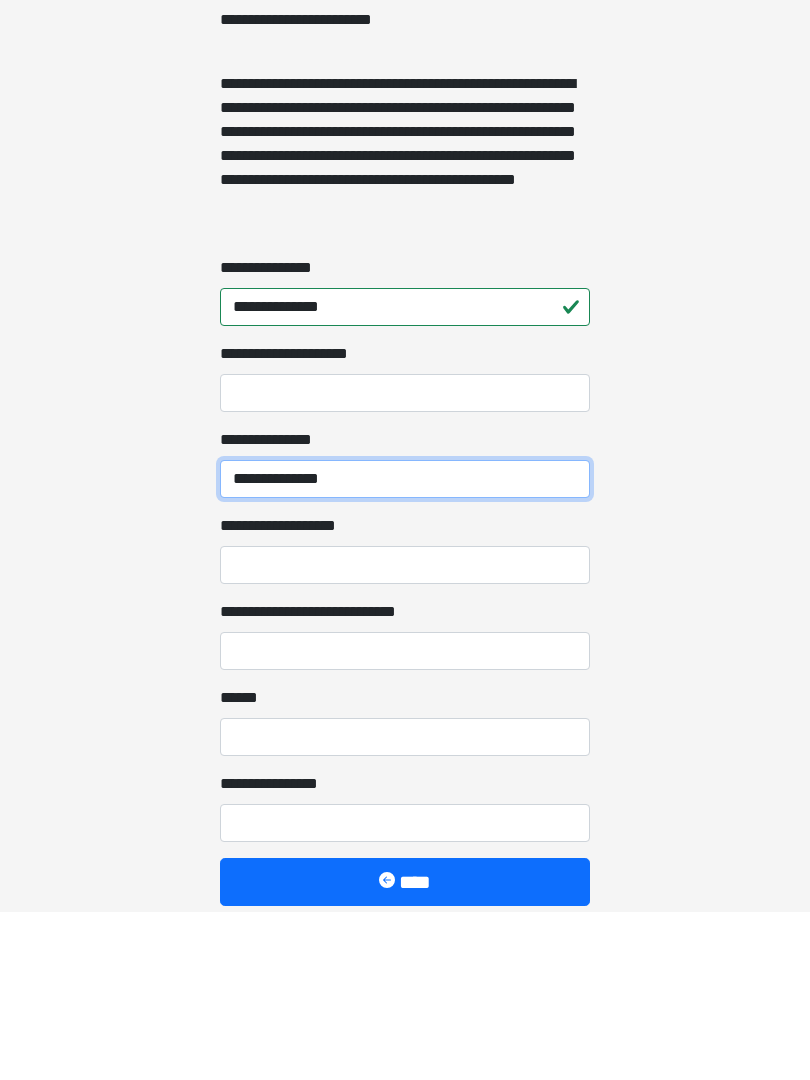 type on "**********" 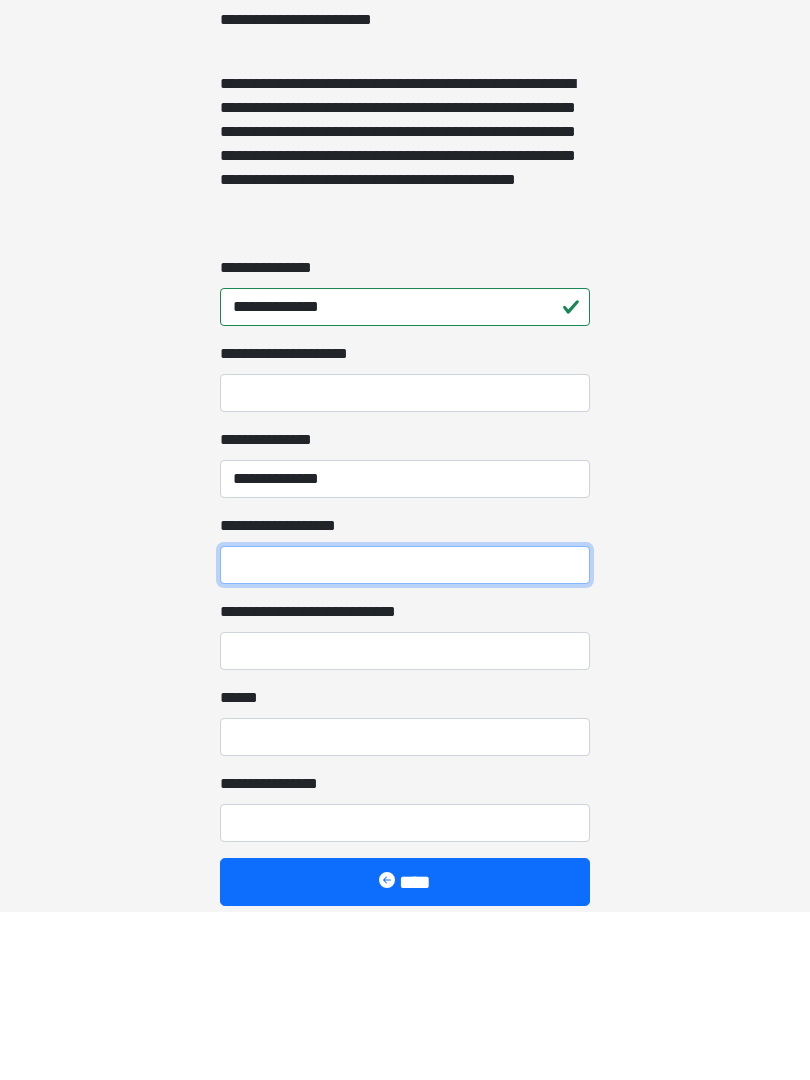 click on "**********" at bounding box center [405, 734] 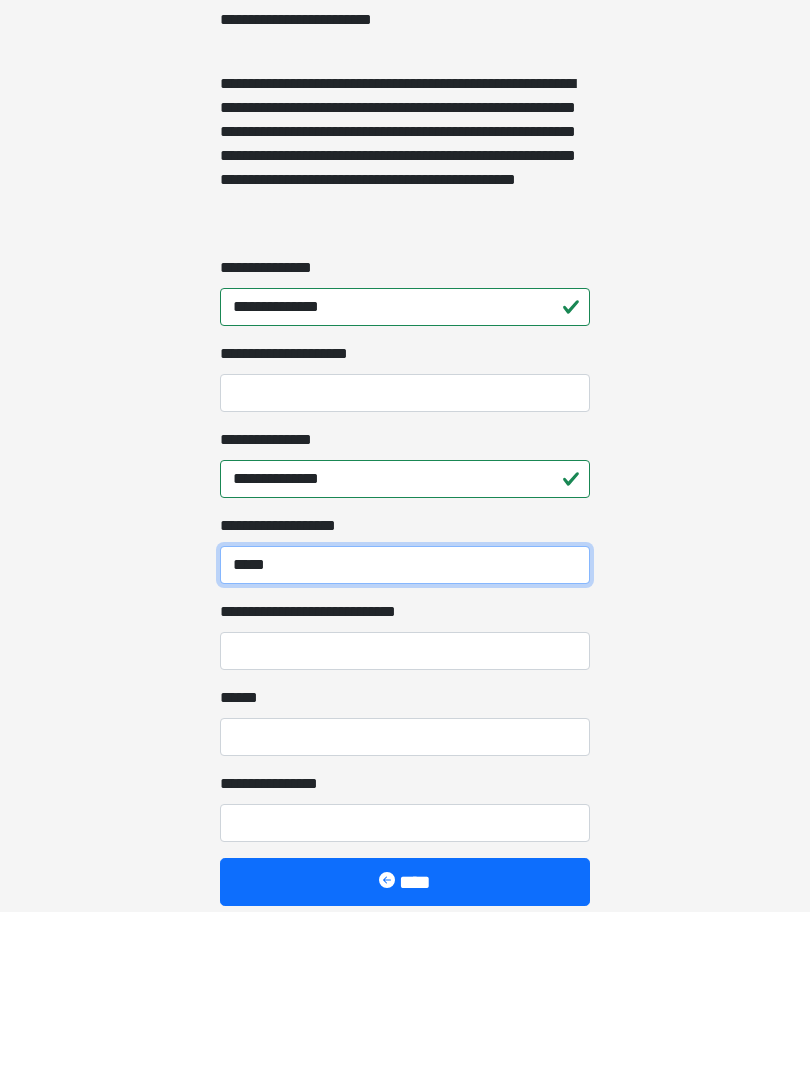 type on "*****" 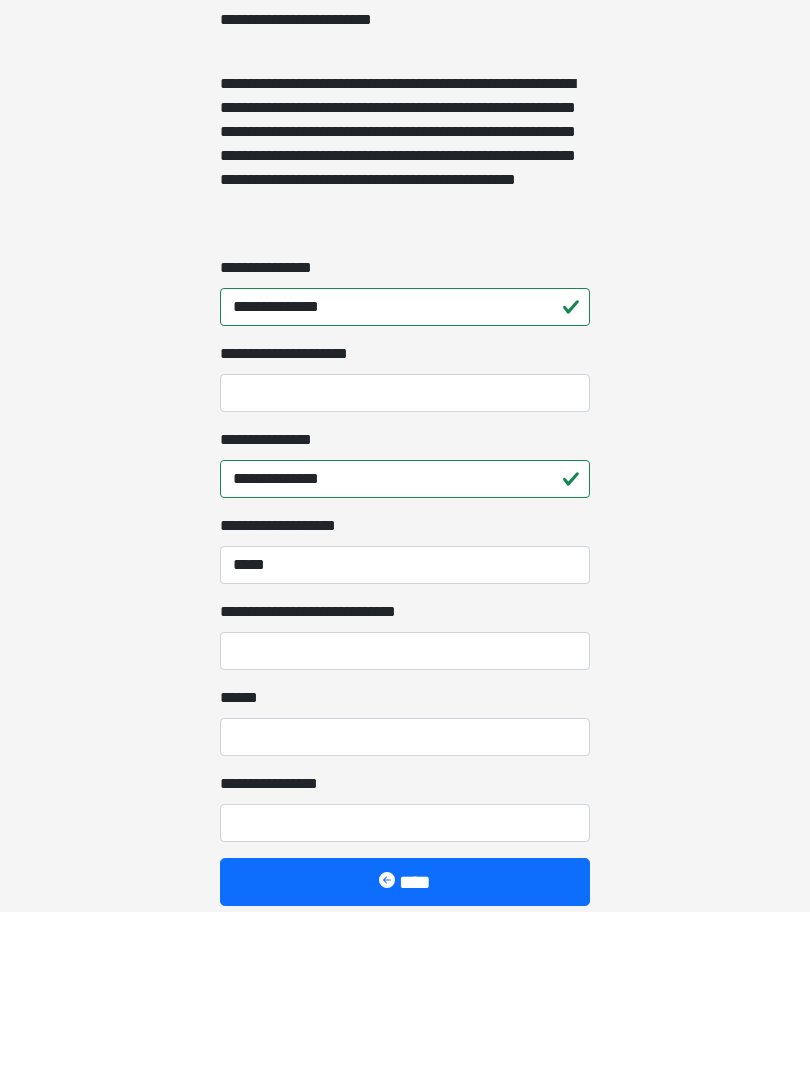 click on "**********" at bounding box center (405, 820) 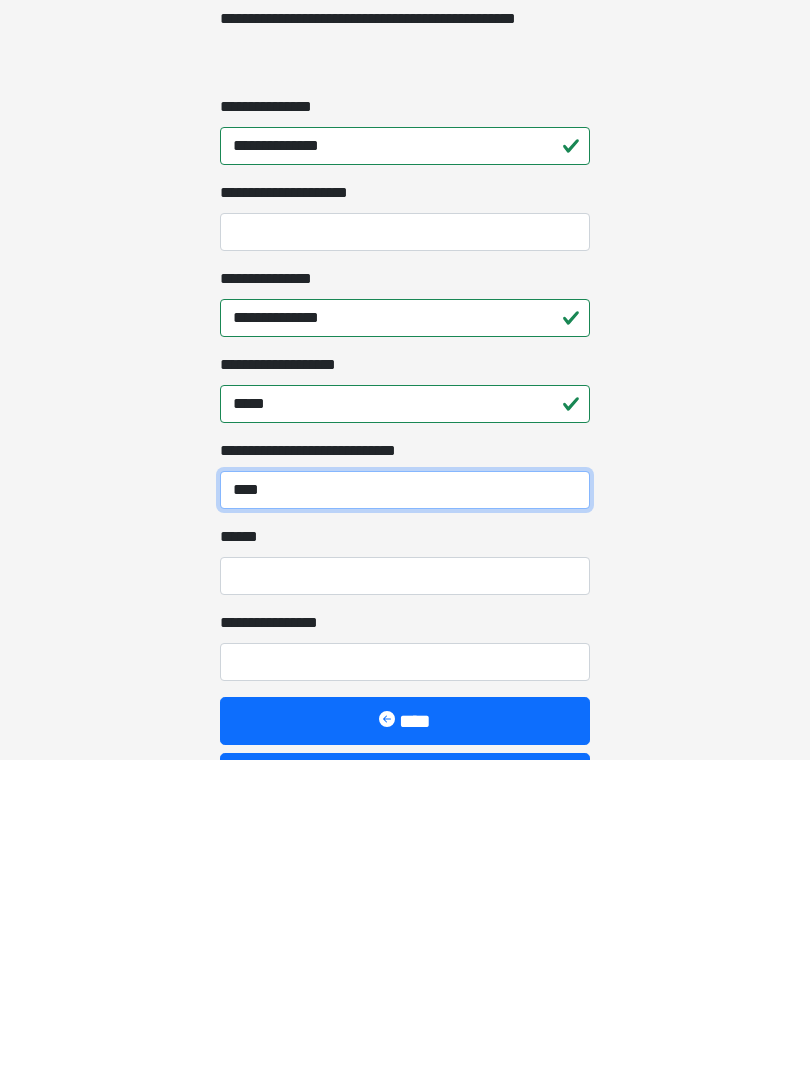 scroll, scrollTop: 1324, scrollLeft: 0, axis: vertical 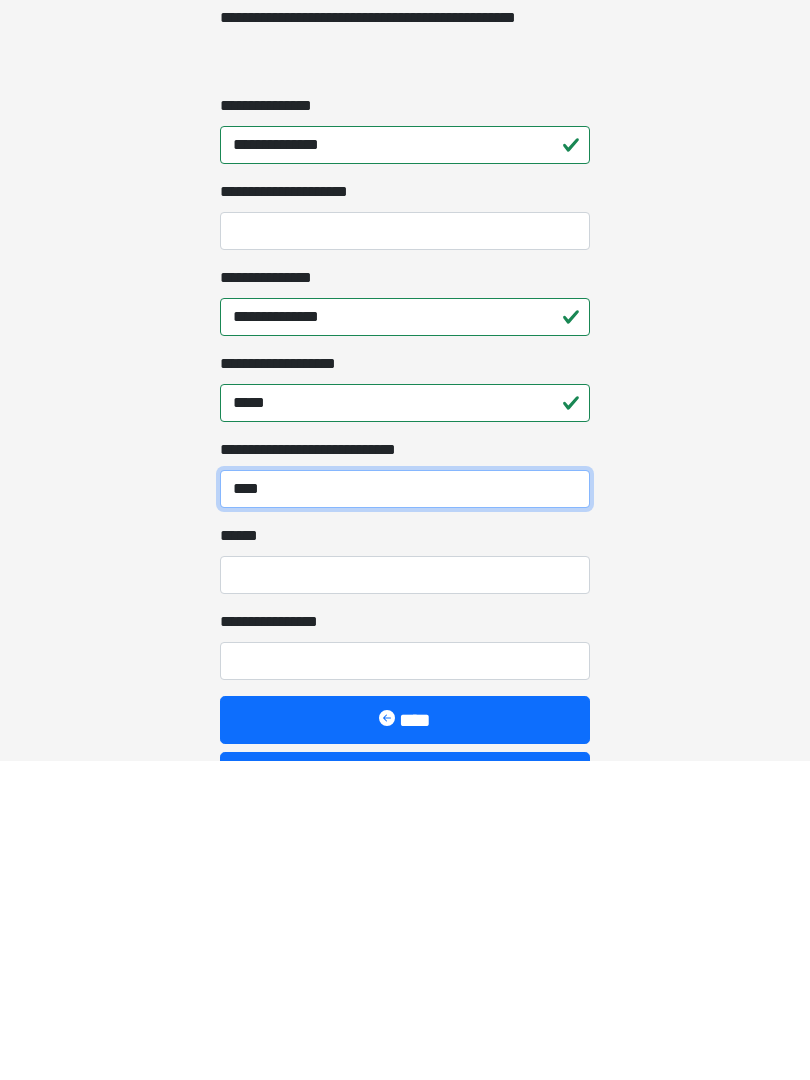 type on "****" 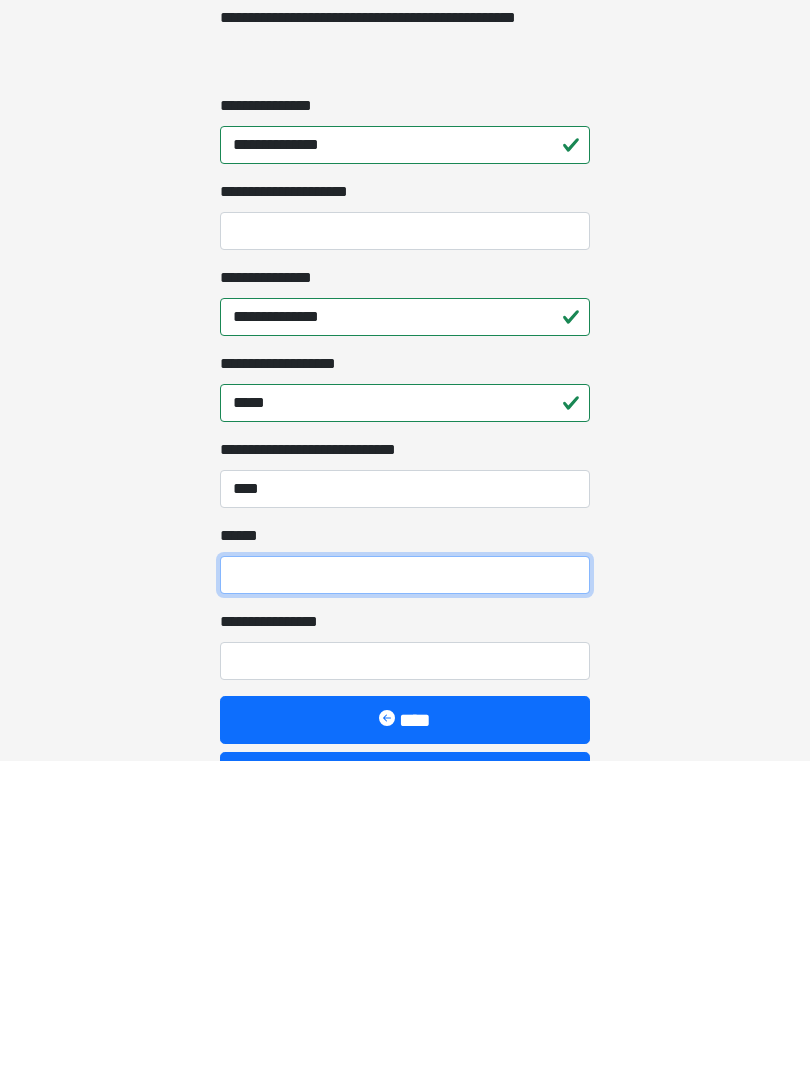 click on "**** *" at bounding box center [405, 895] 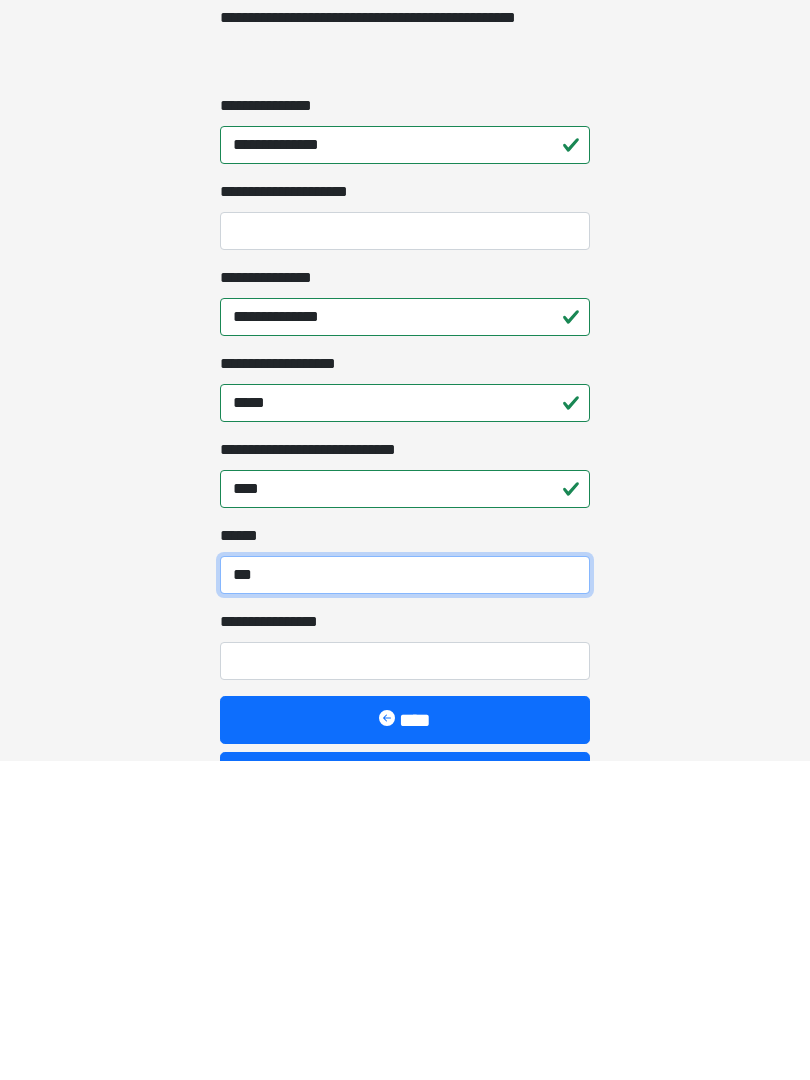 type on "***" 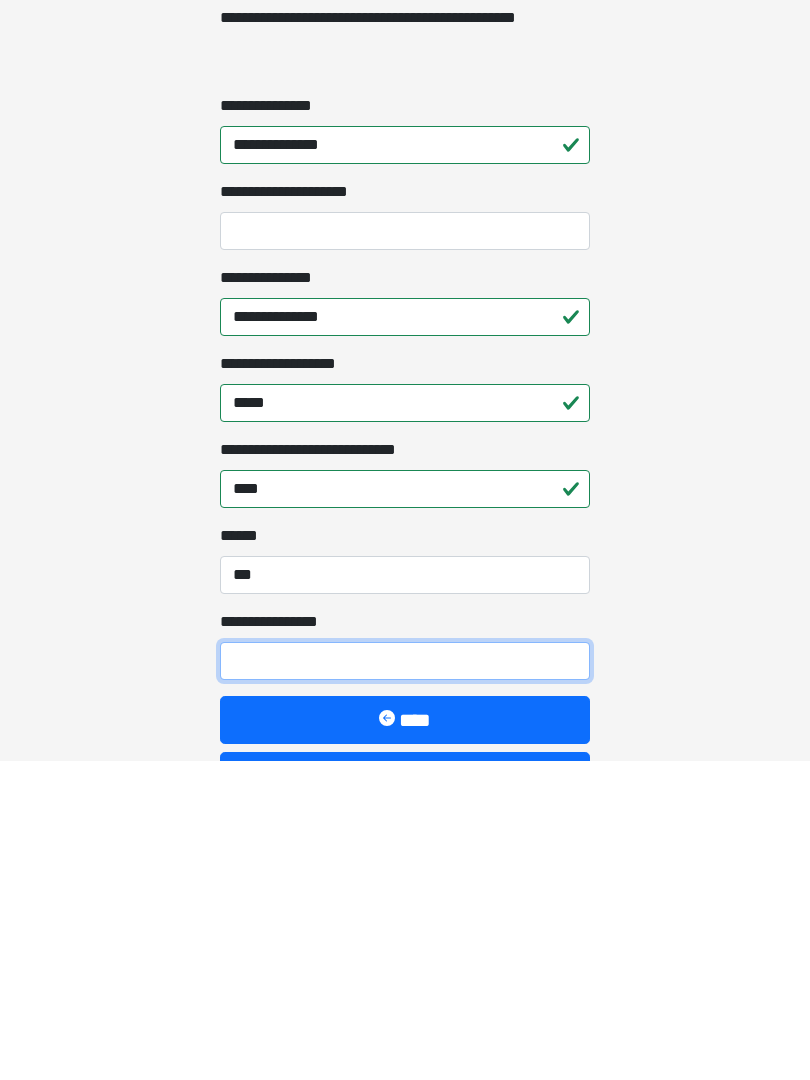 click on "**********" at bounding box center [405, 981] 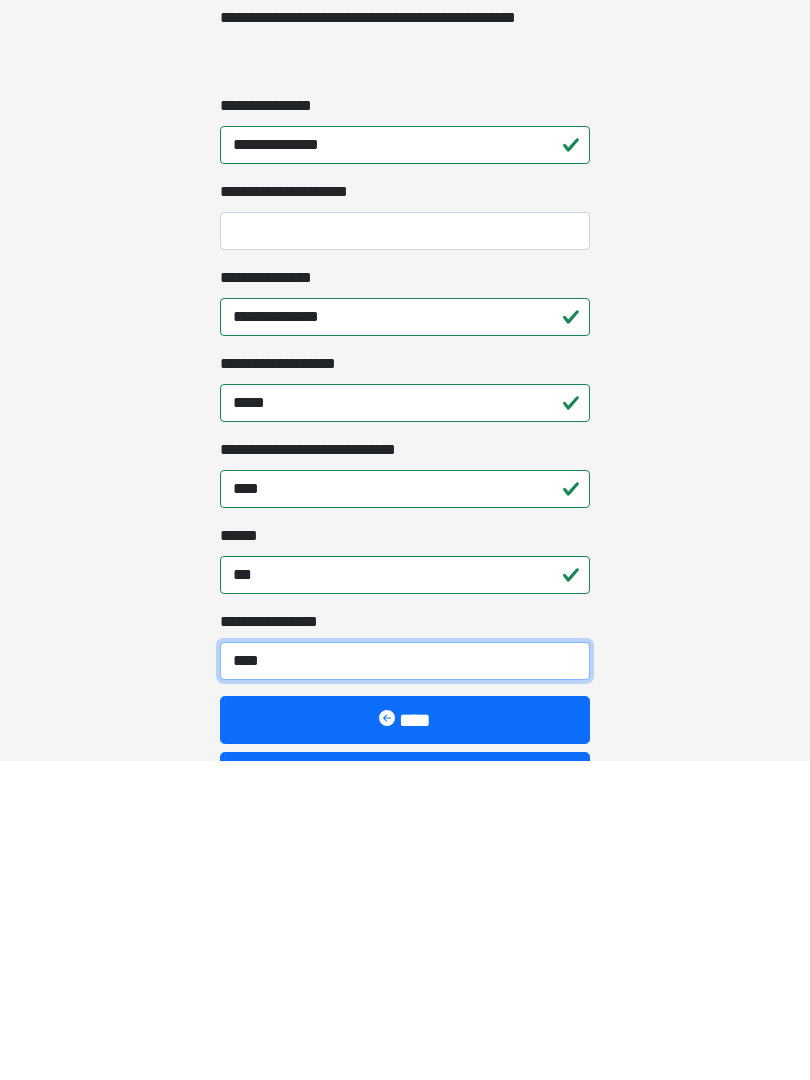 type on "*****" 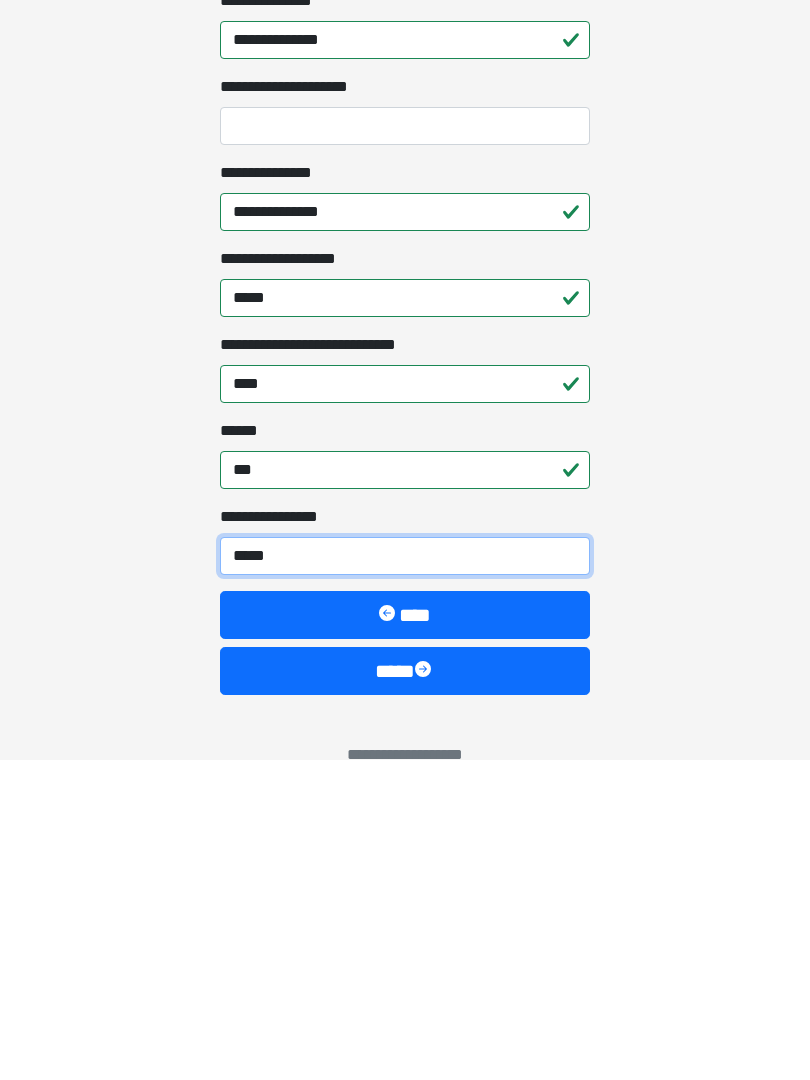 scroll, scrollTop: 1467, scrollLeft: 0, axis: vertical 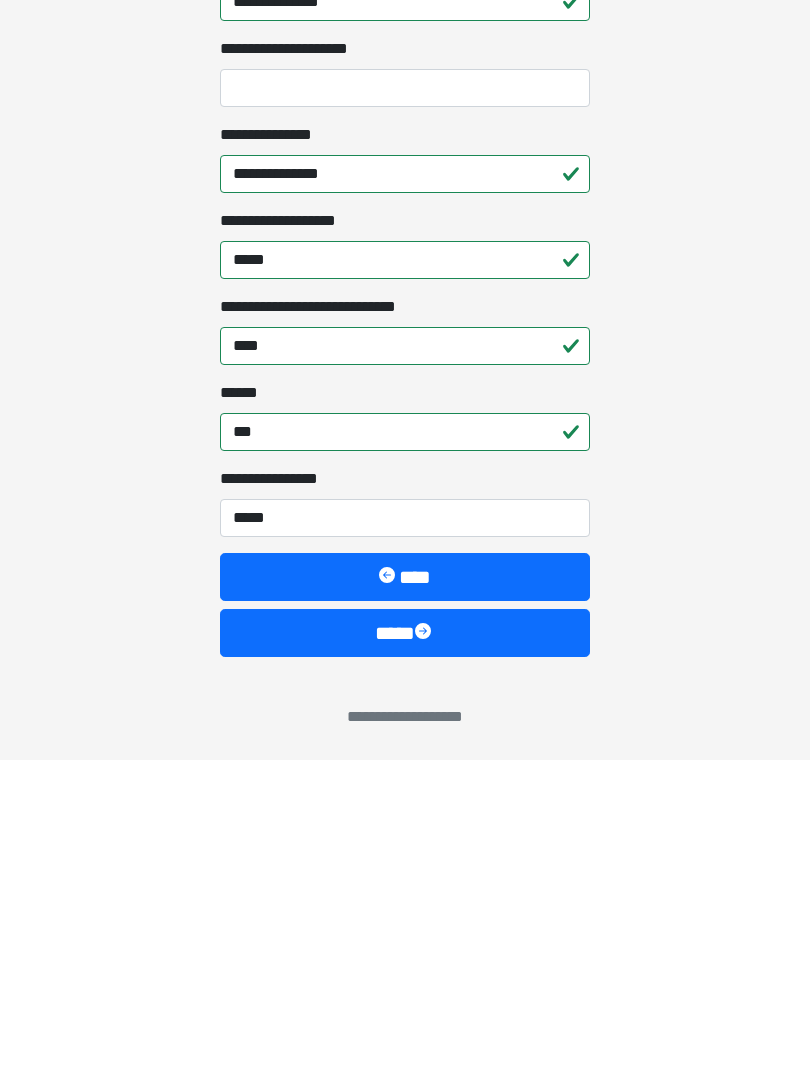 click on "****" at bounding box center (405, 953) 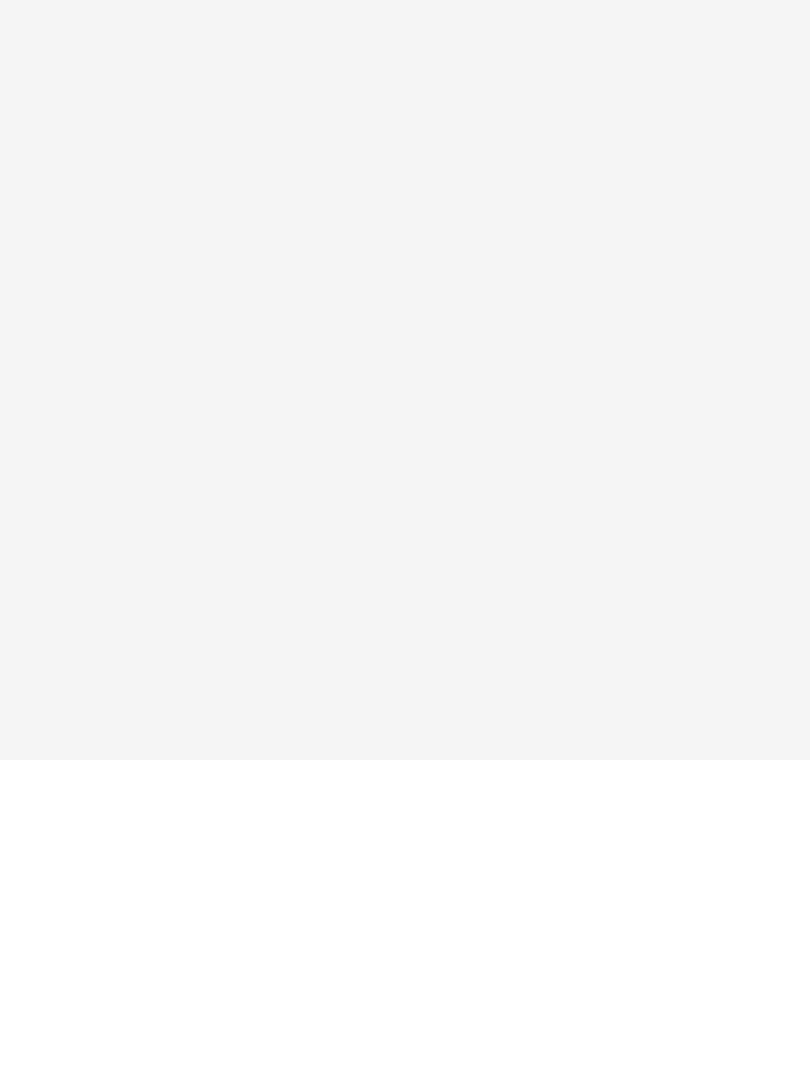 scroll, scrollTop: 0, scrollLeft: 0, axis: both 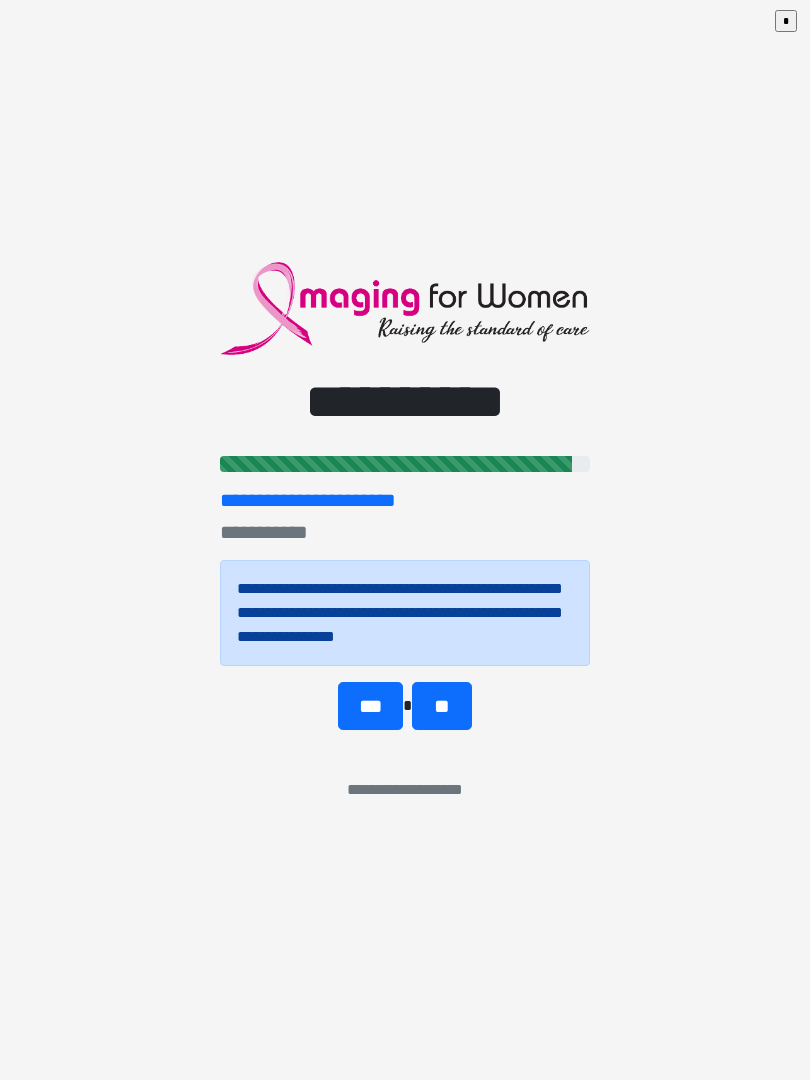 click on "**" at bounding box center (441, 706) 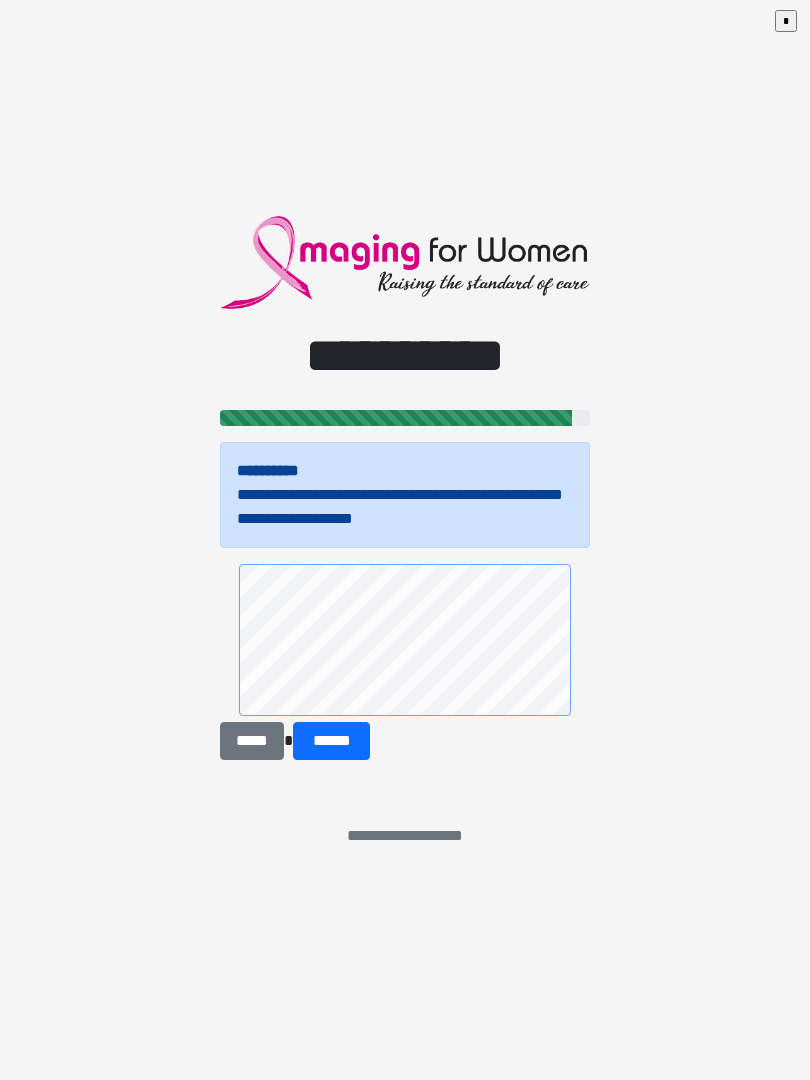 click on "******" at bounding box center [331, 741] 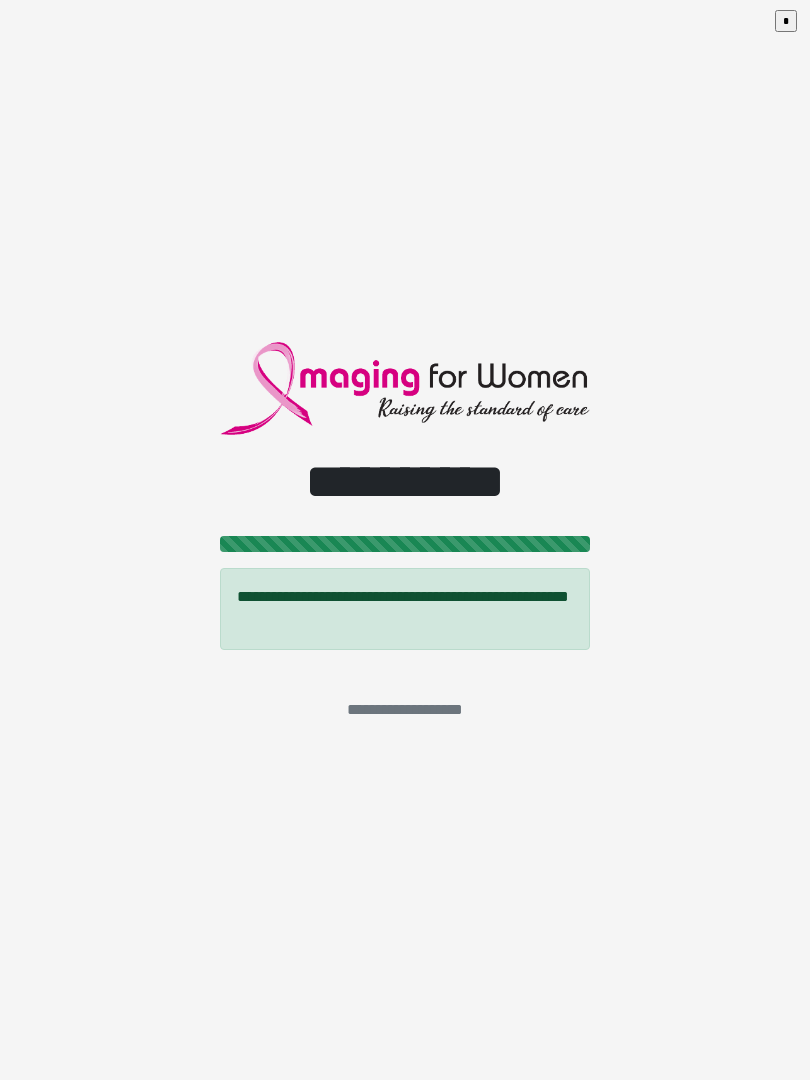 click on "*" at bounding box center [786, 21] 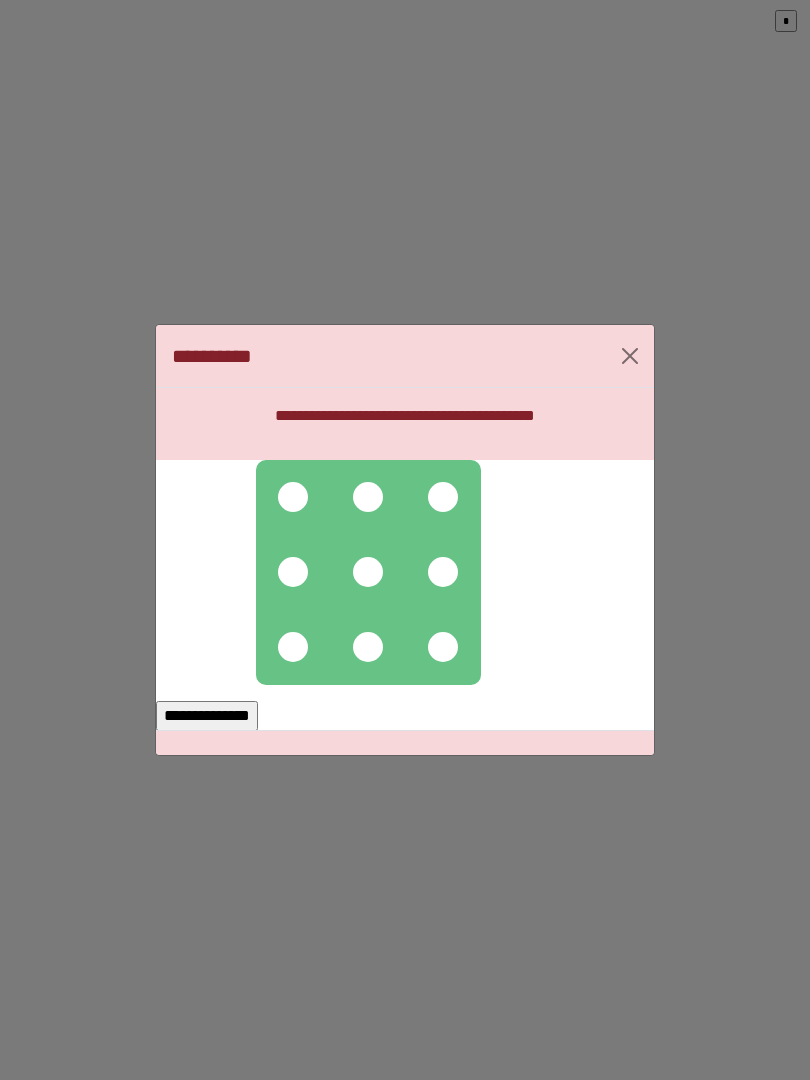 click at bounding box center [293, 497] 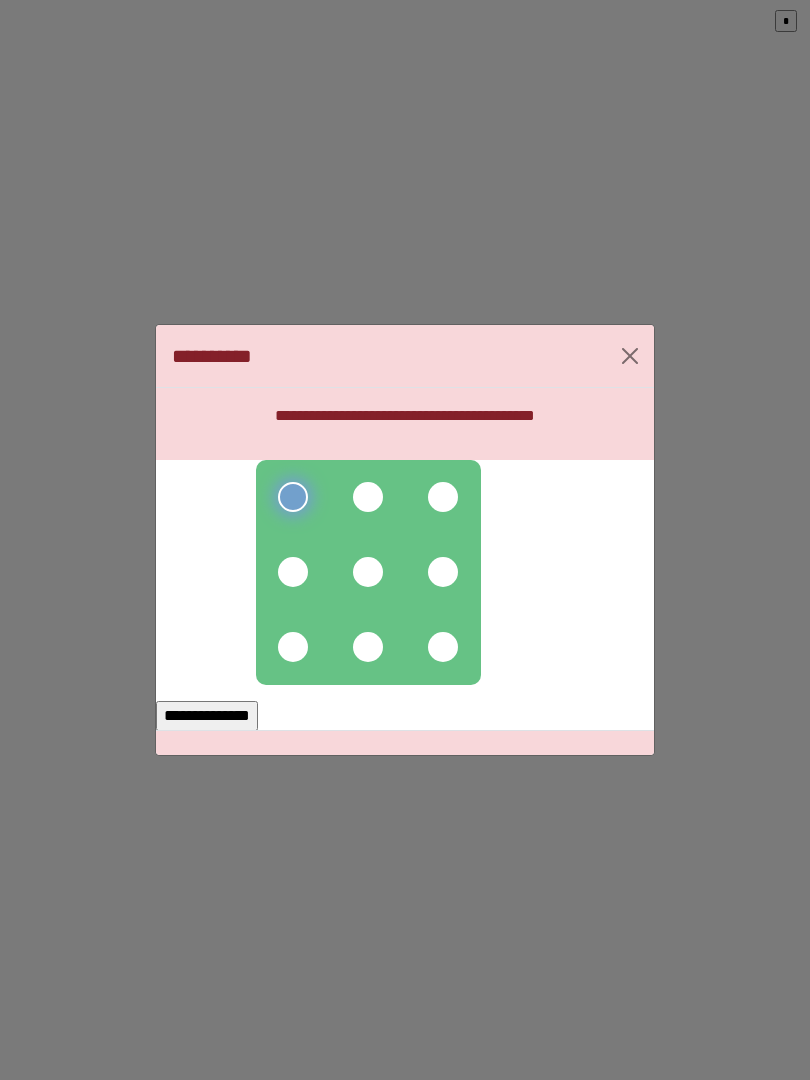 click at bounding box center [368, 497] 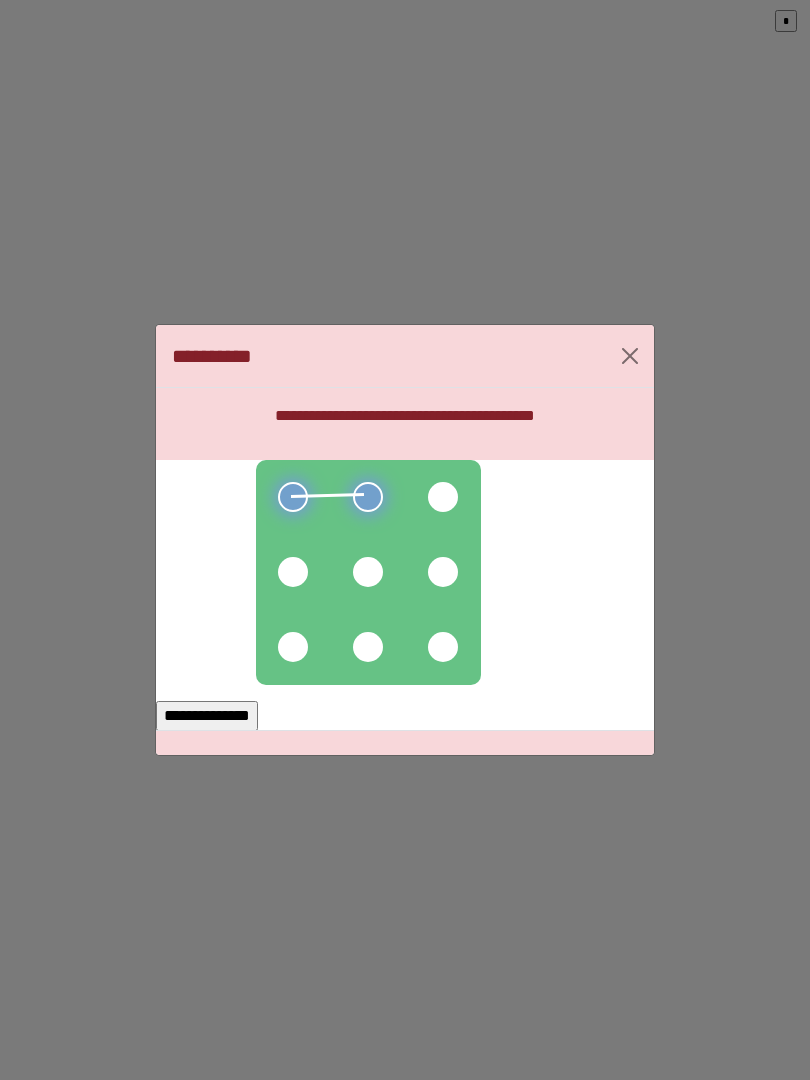 click at bounding box center (443, 497) 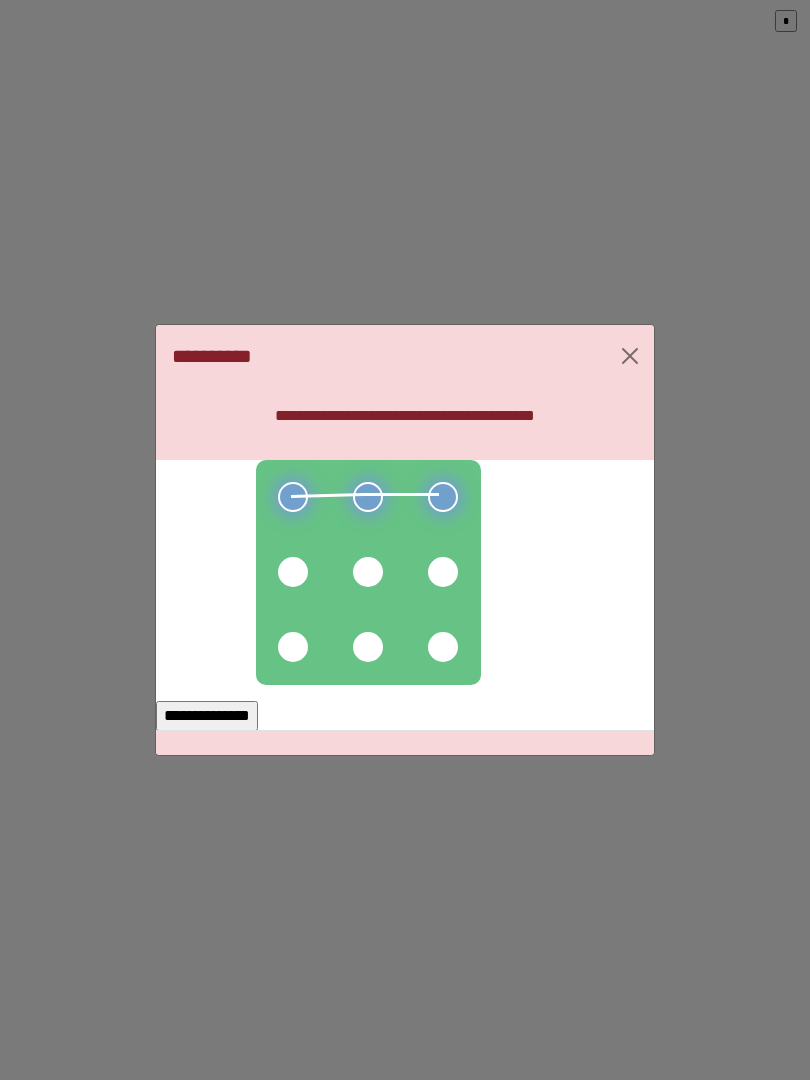 click at bounding box center [368, 572] 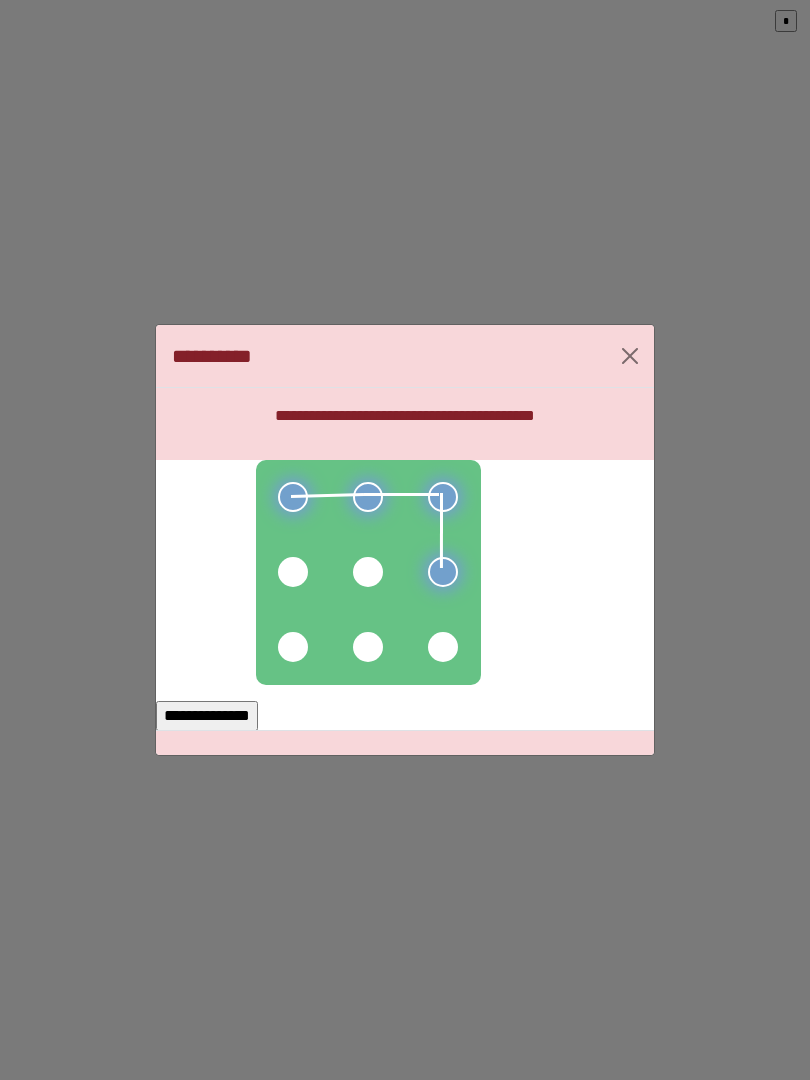 click at bounding box center [368, 572] 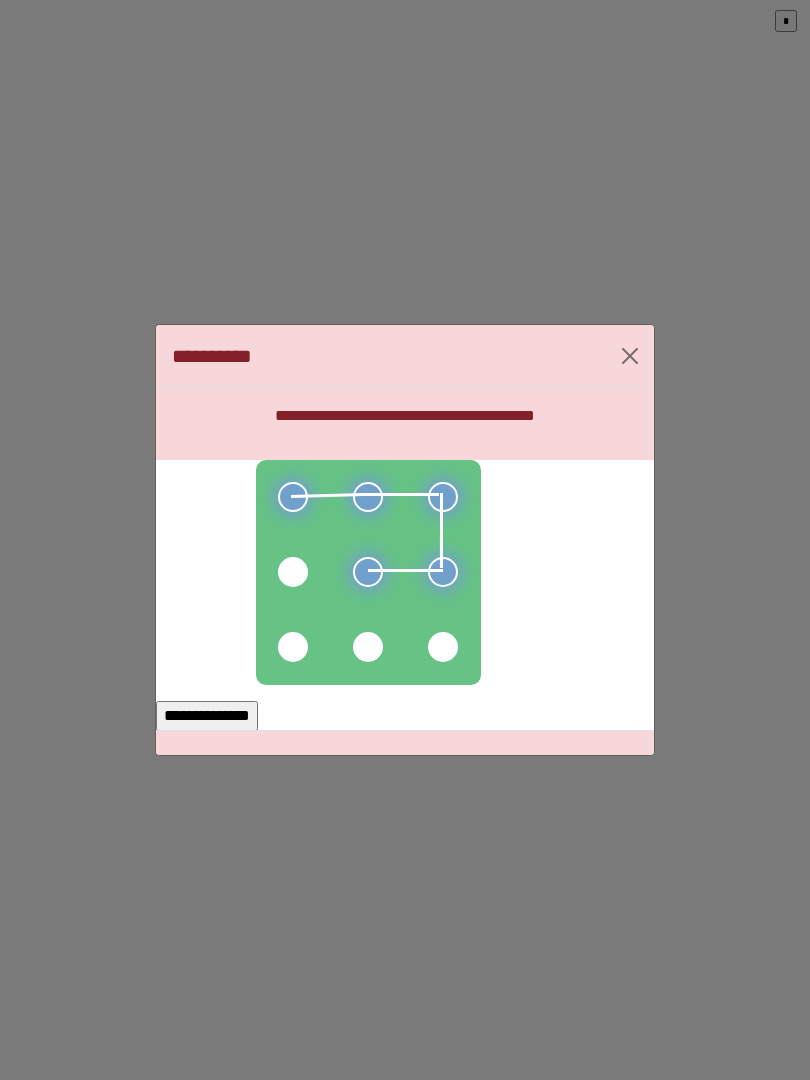 click at bounding box center (293, 572) 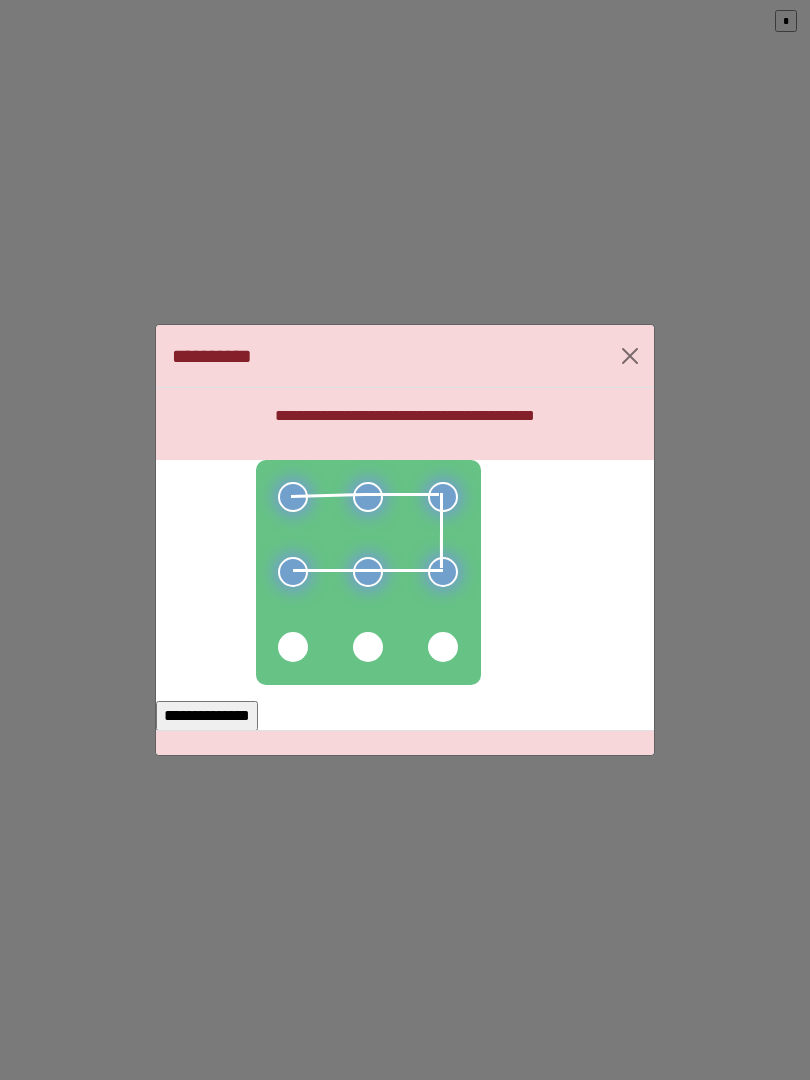 click on "**********" at bounding box center (207, 716) 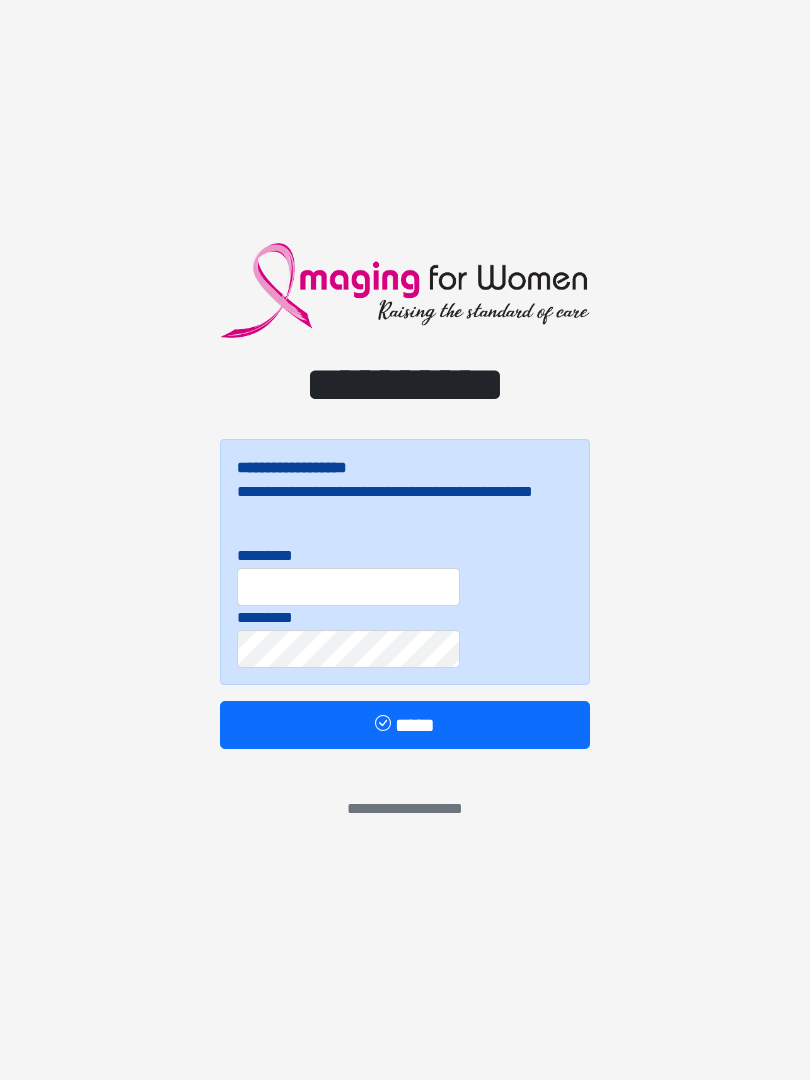 scroll, scrollTop: 0, scrollLeft: 0, axis: both 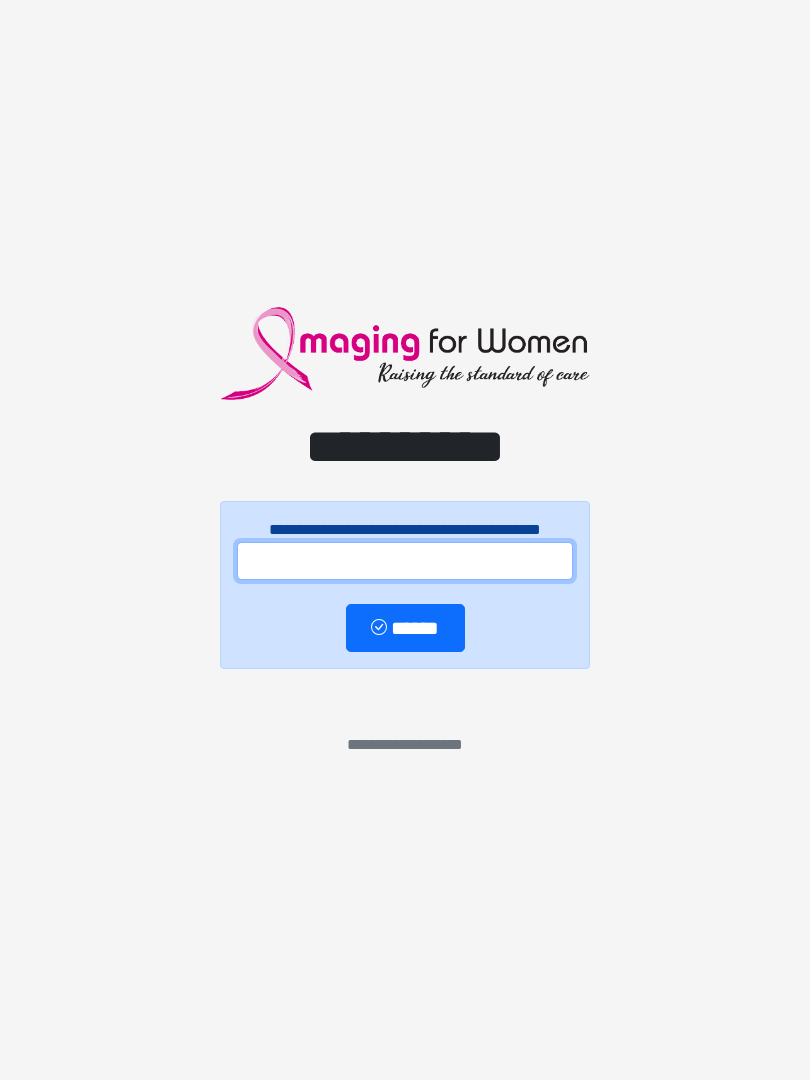 click at bounding box center [405, 561] 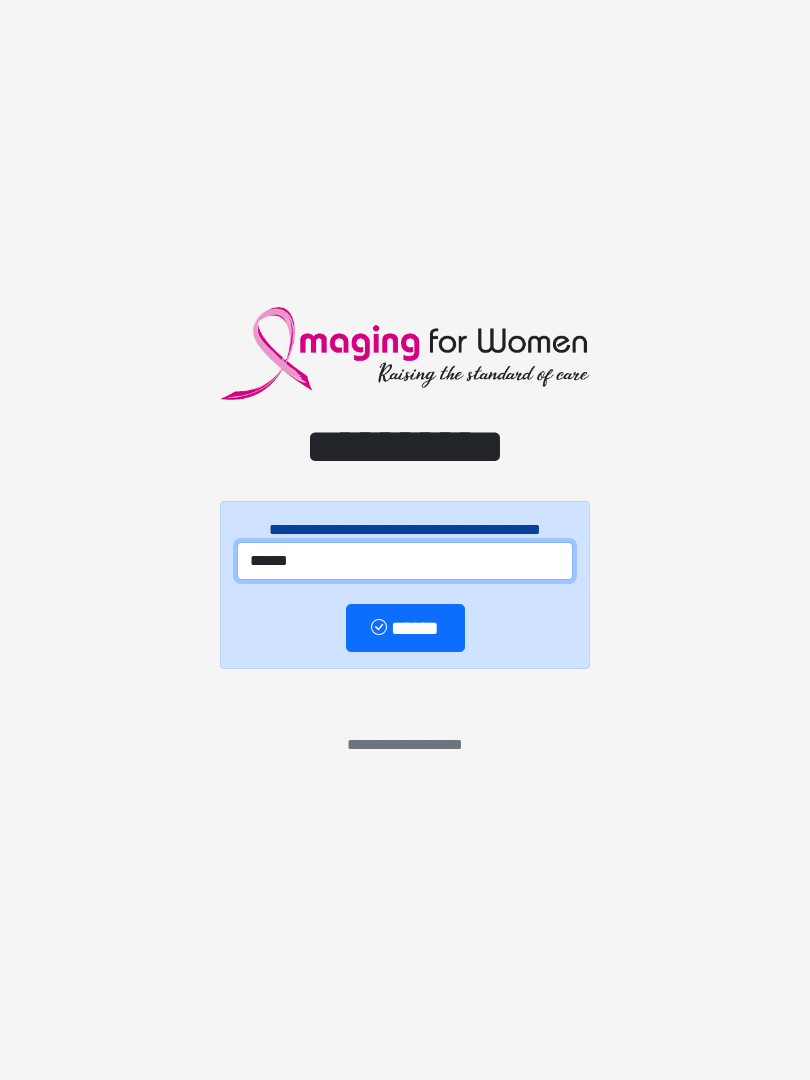 type on "******" 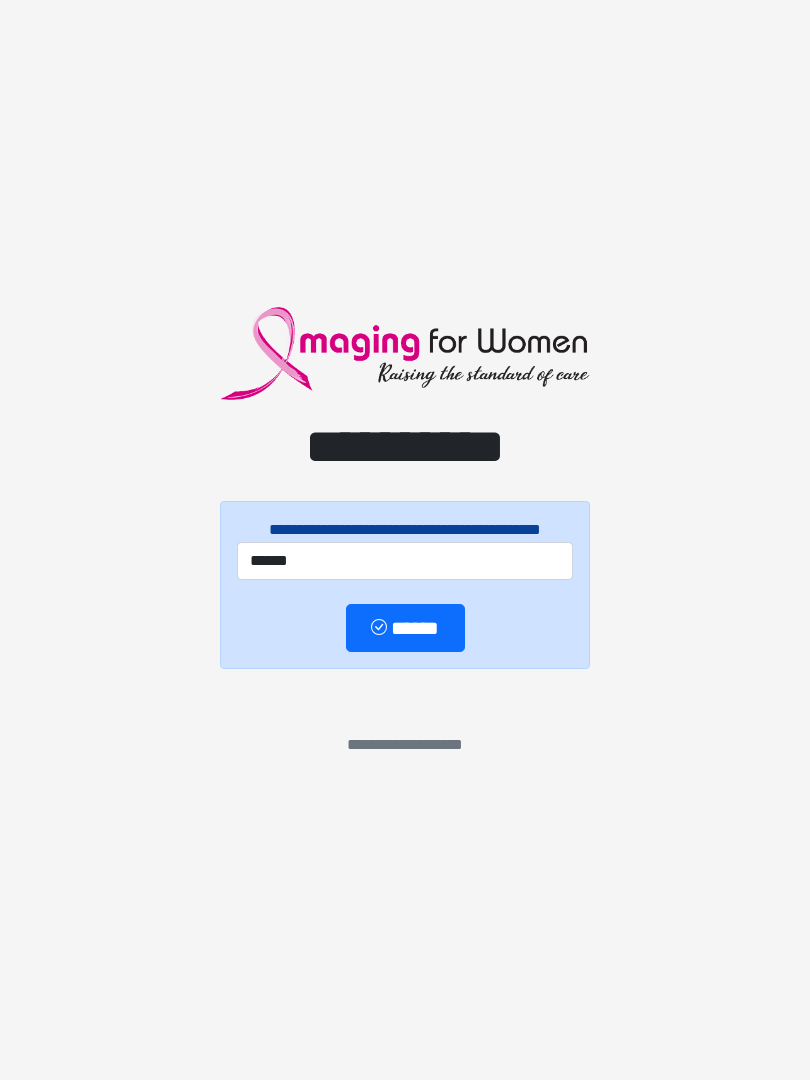 click on "******" at bounding box center [405, 628] 